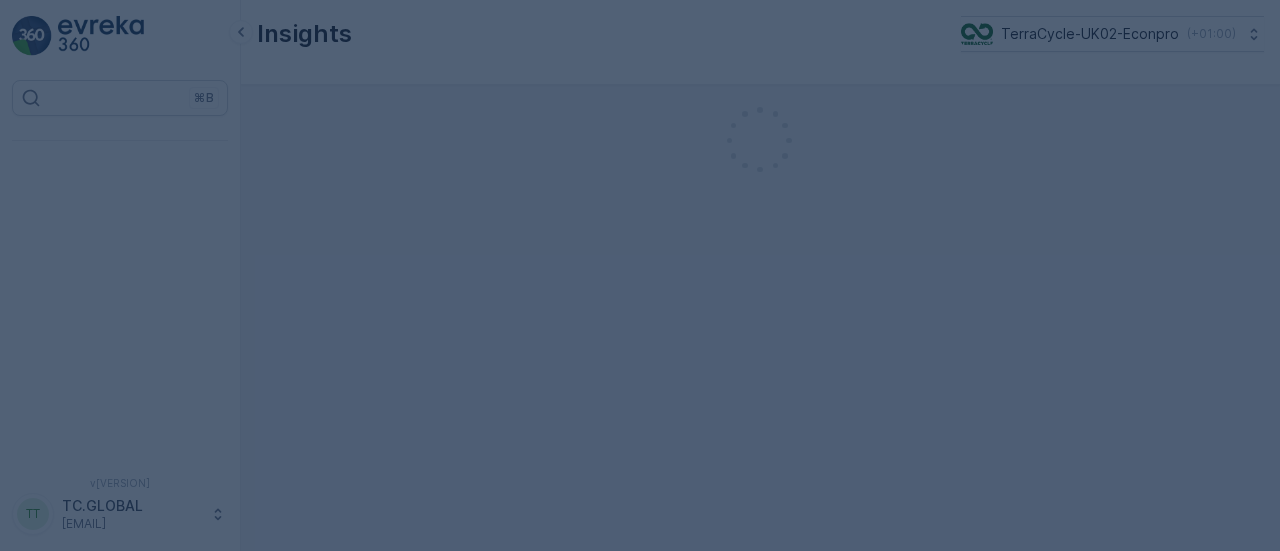 scroll, scrollTop: 0, scrollLeft: 0, axis: both 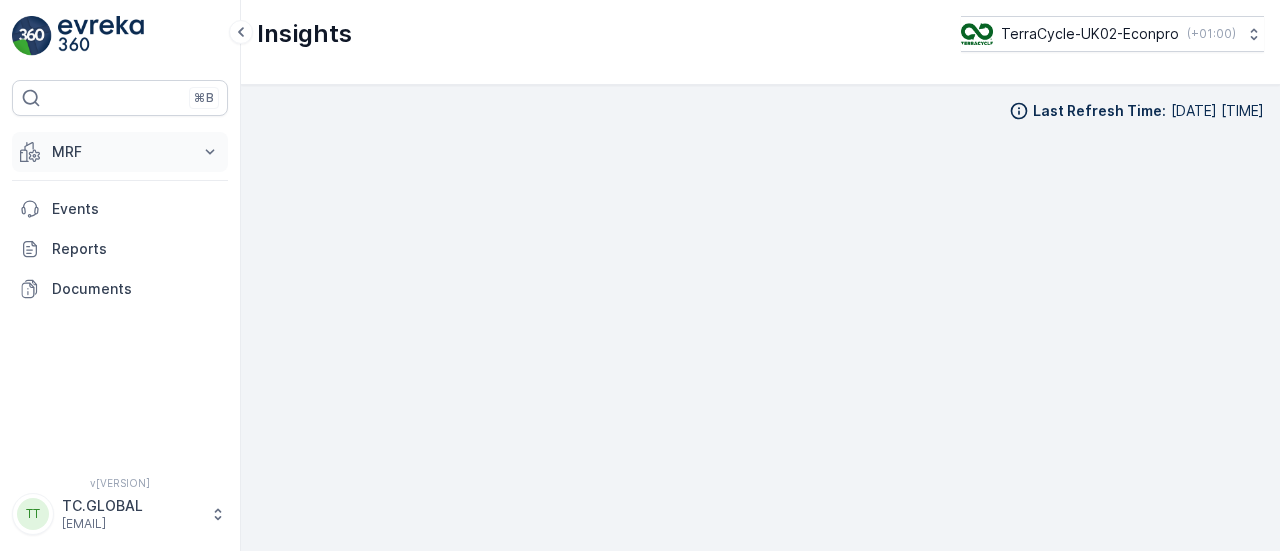 click on "MRF" at bounding box center (120, 152) 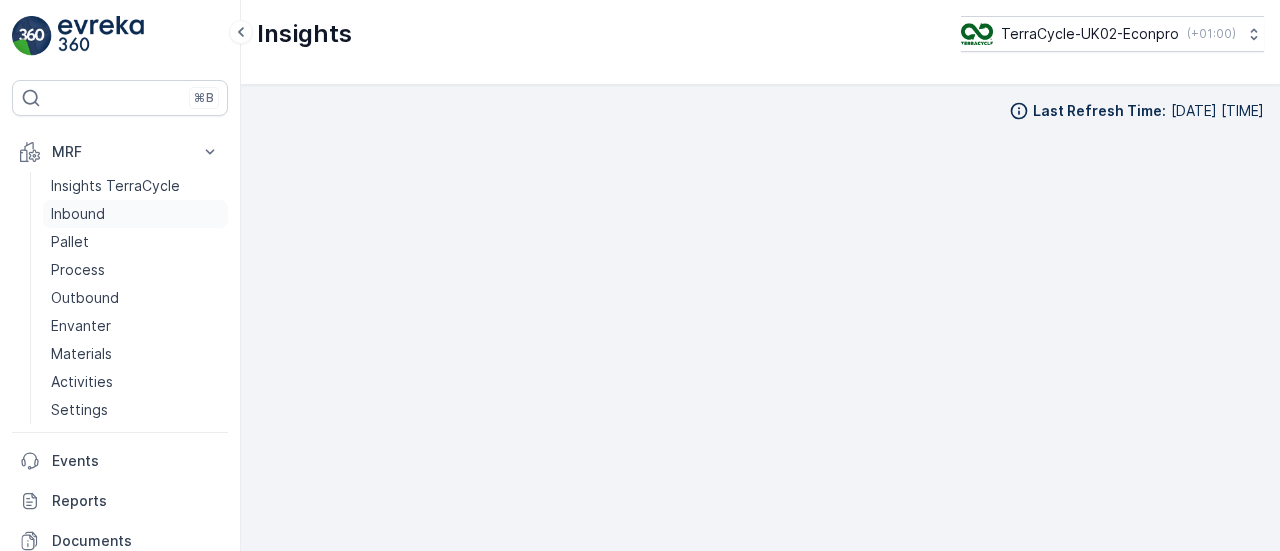 click on "Inbound" at bounding box center (78, 214) 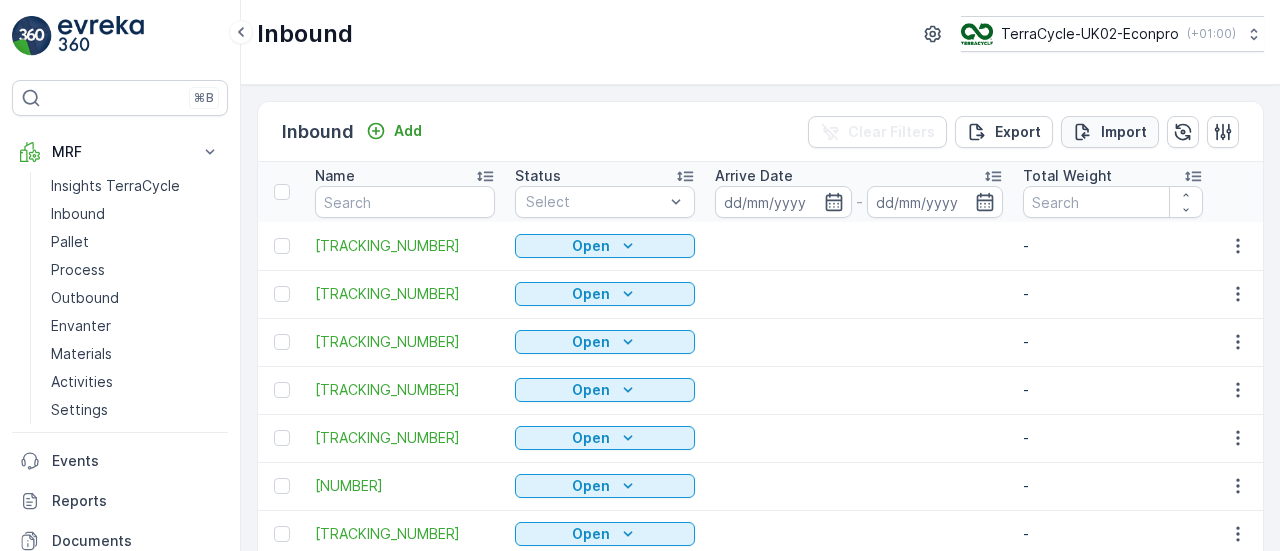 click on "Import" at bounding box center [1124, 132] 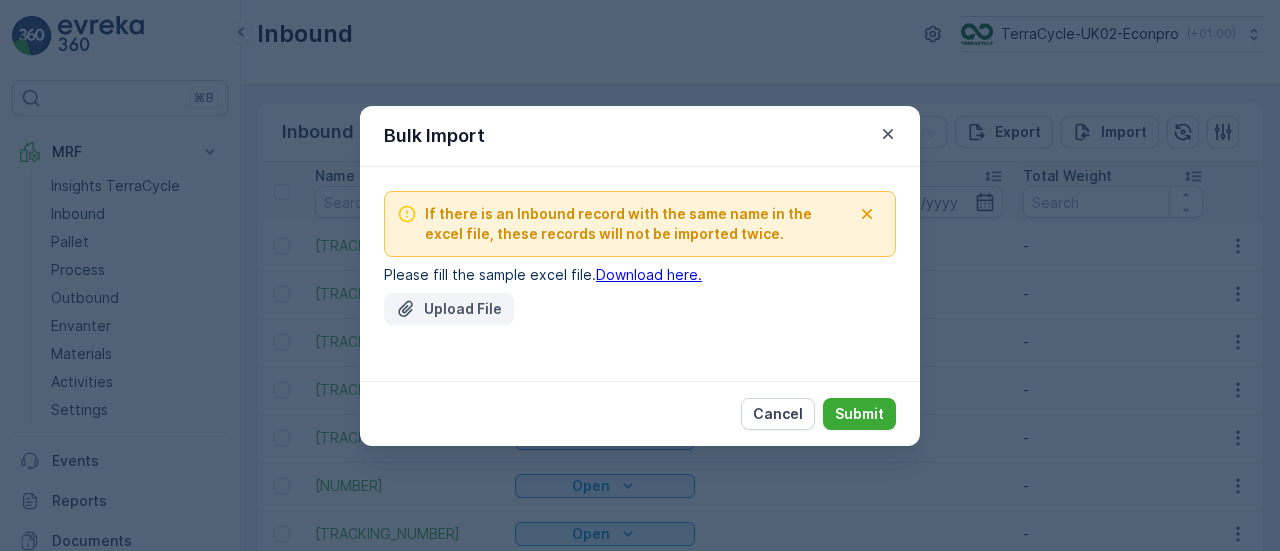 click on "Upload File" at bounding box center (463, 309) 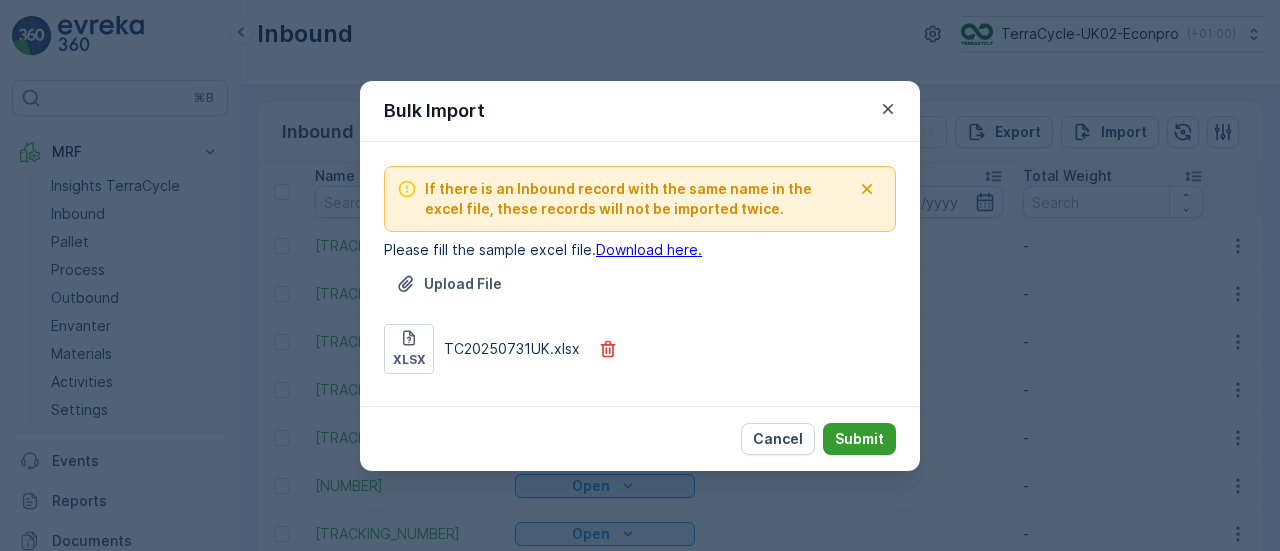 click on "Submit" at bounding box center [859, 439] 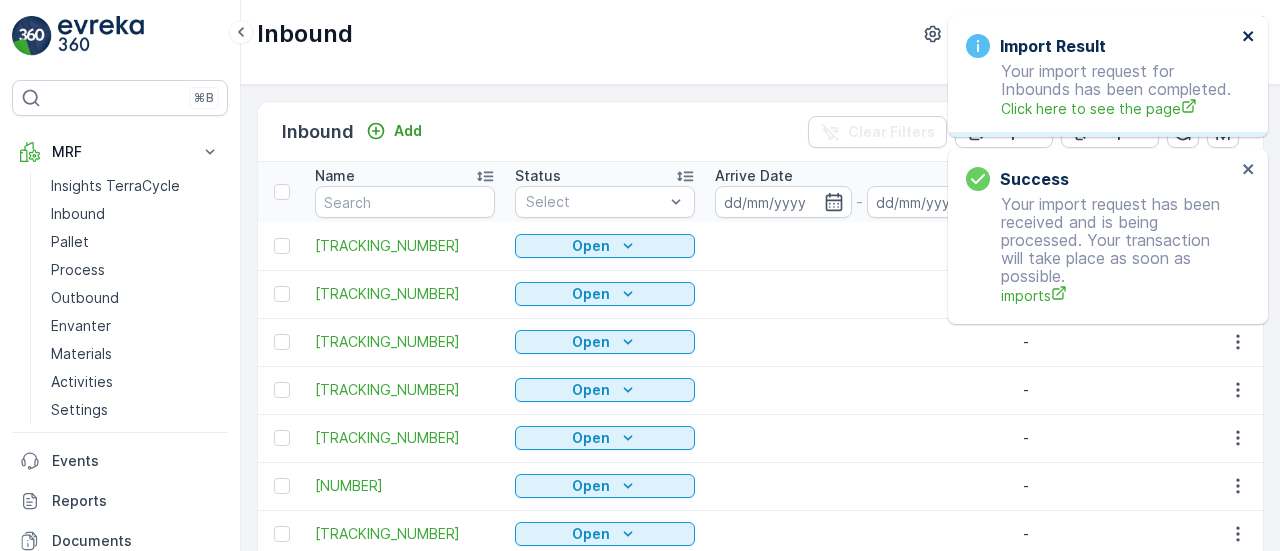 click 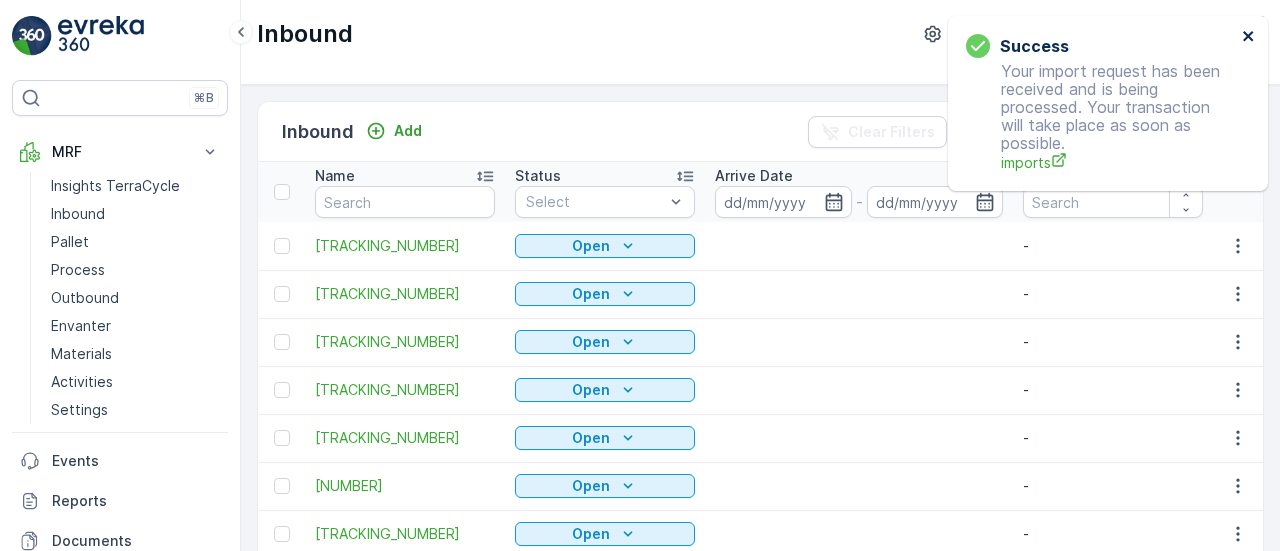 click 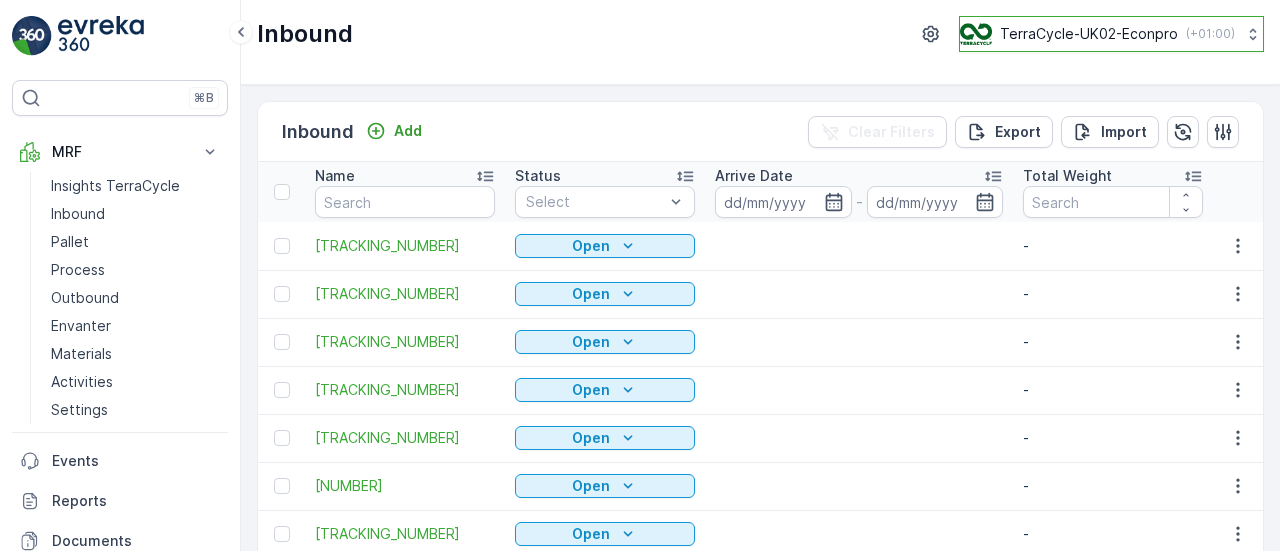 click on "TerraCycle-UK02-Econpro" at bounding box center (1089, 34) 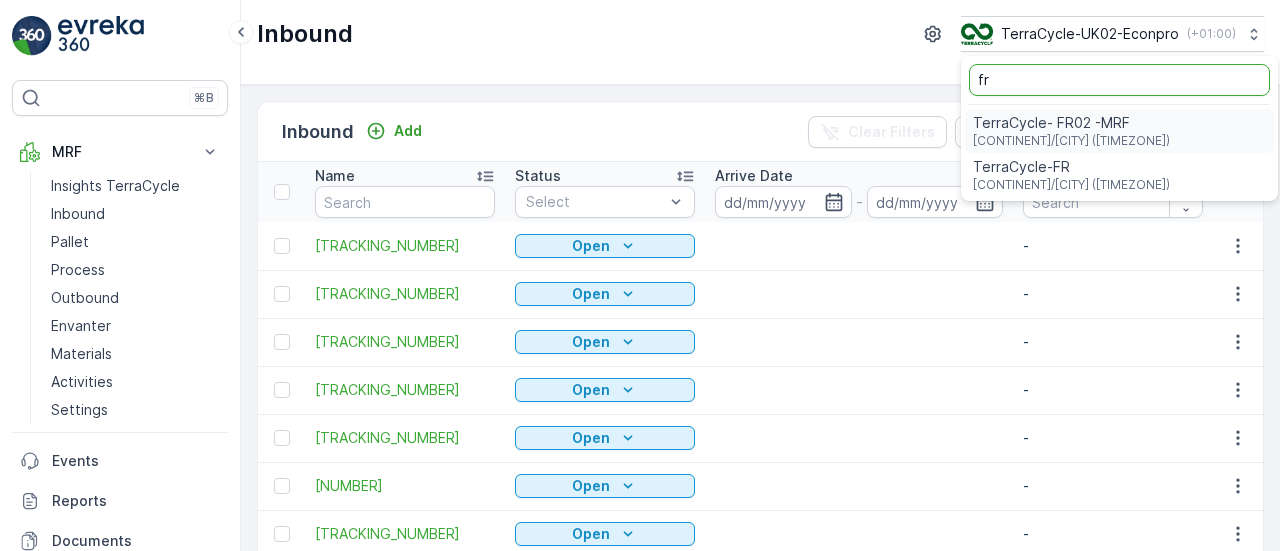 type on "fr" 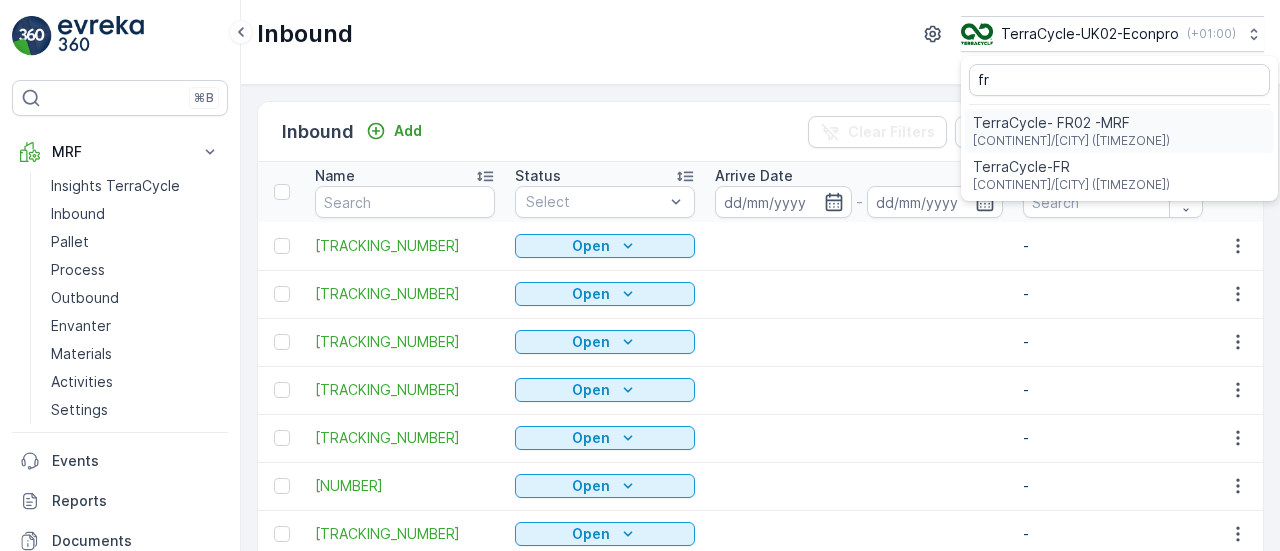 click on "TerraCycle- FR02 -MRF" at bounding box center [1071, 123] 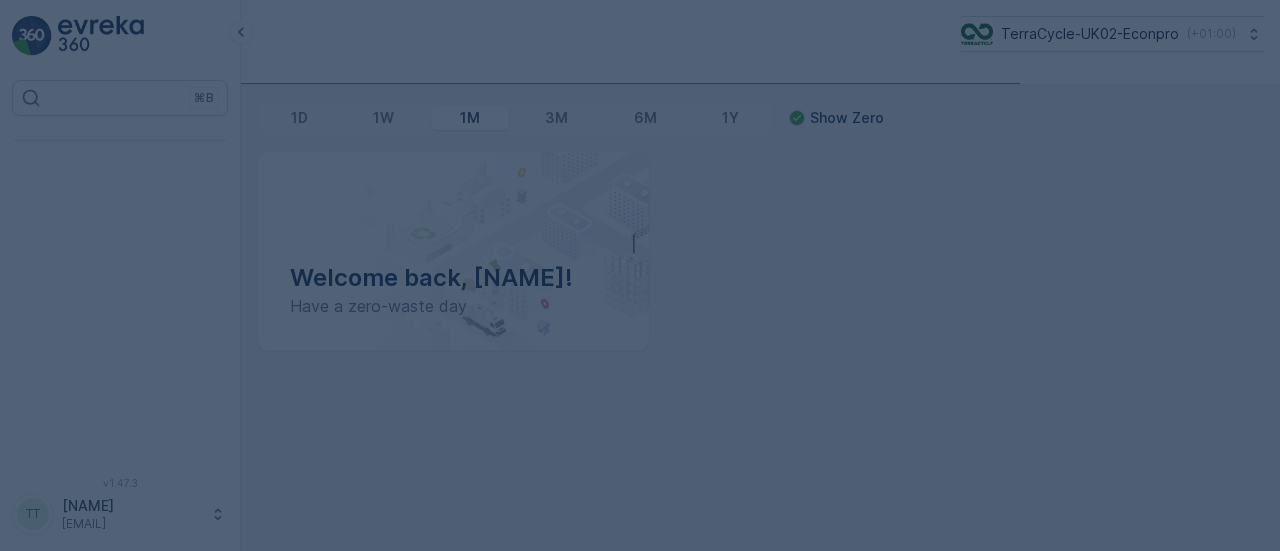 scroll, scrollTop: 0, scrollLeft: 0, axis: both 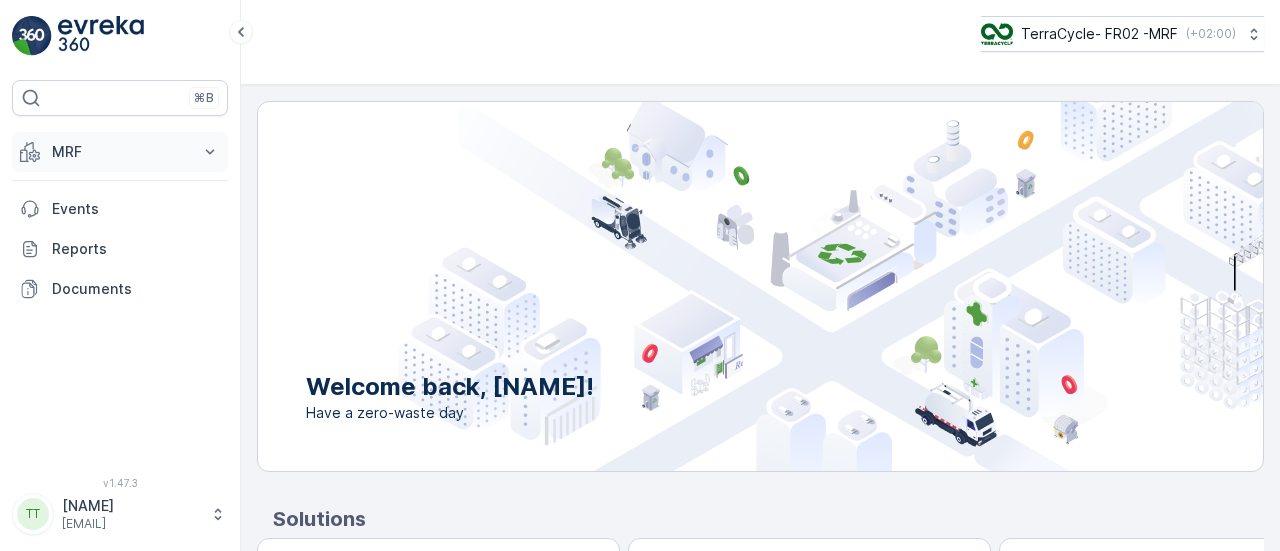 click on "MRF" at bounding box center [120, 152] 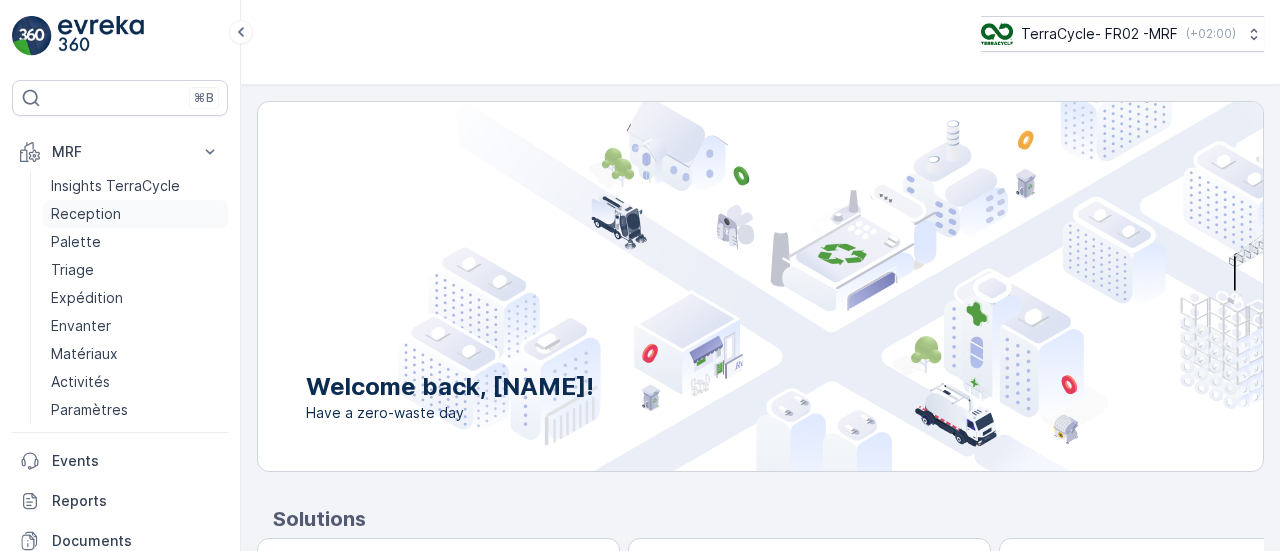 click on "Reception" at bounding box center [86, 214] 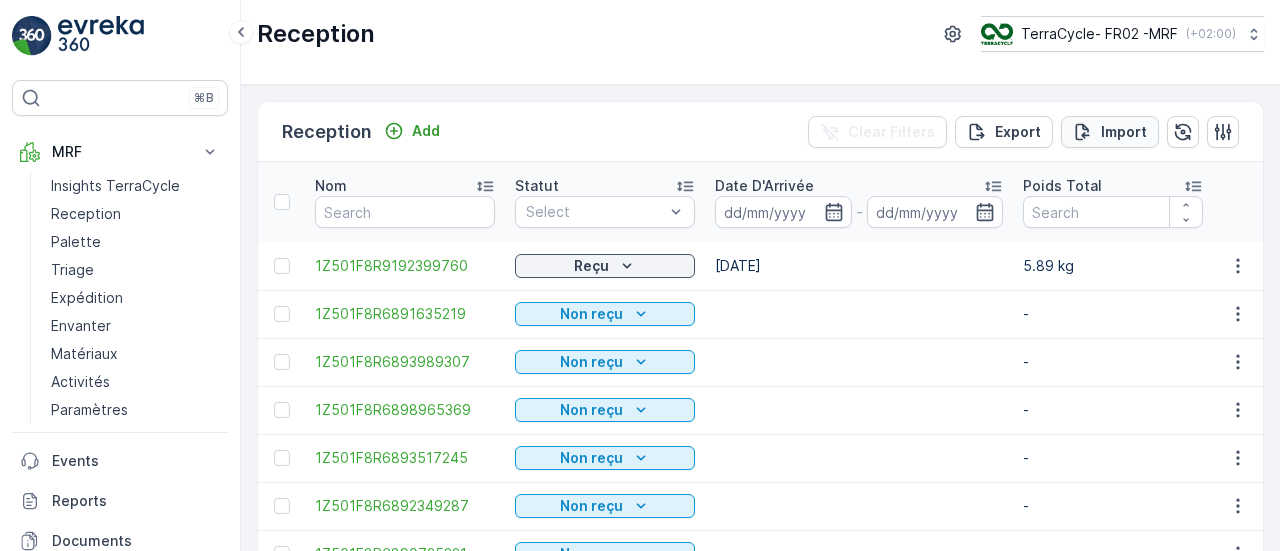 click on "Import" at bounding box center (1124, 132) 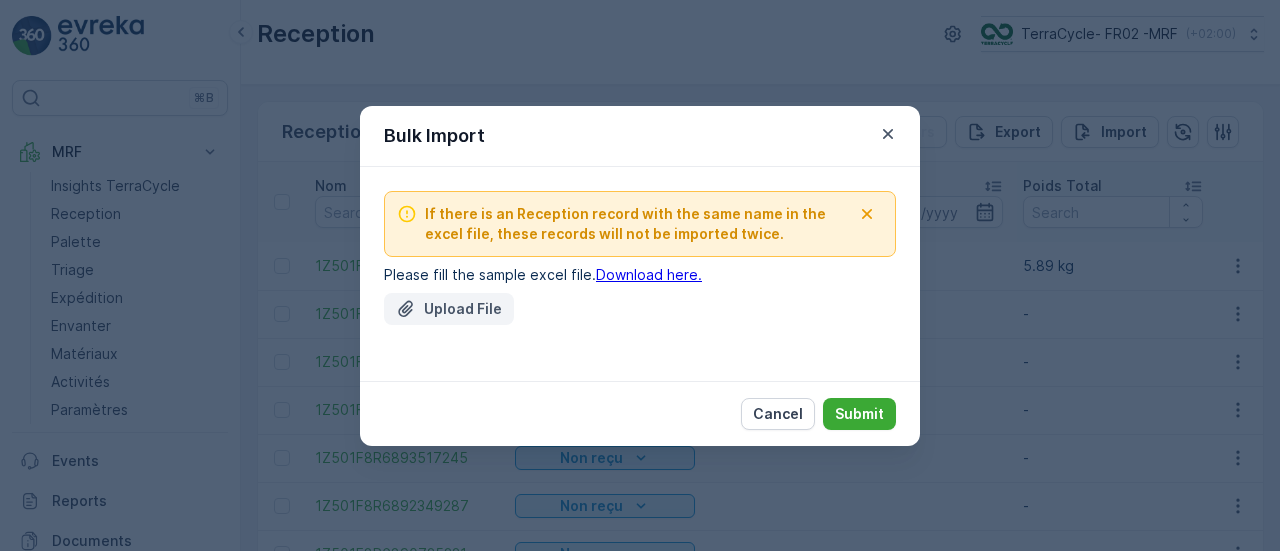 click on "Upload File" at bounding box center (449, 309) 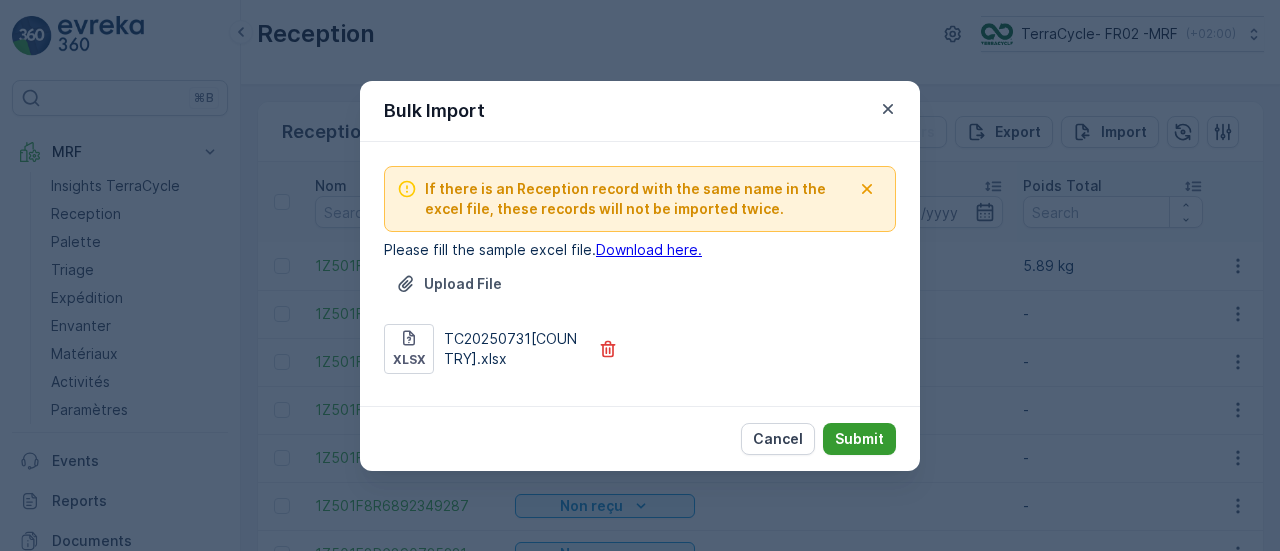 click on "Submit" at bounding box center [859, 439] 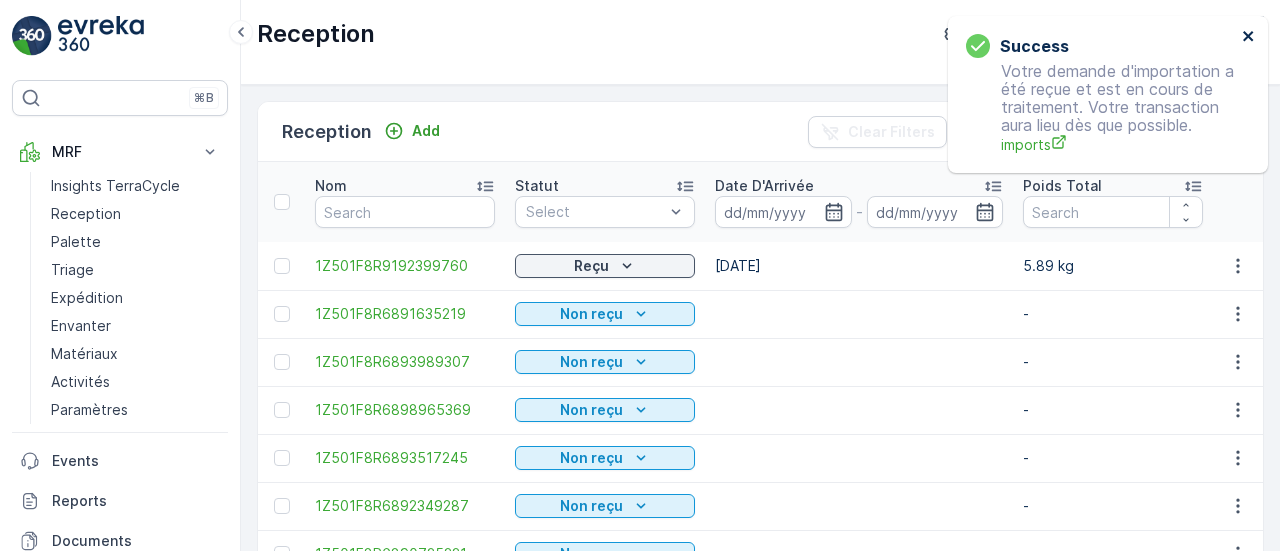 click 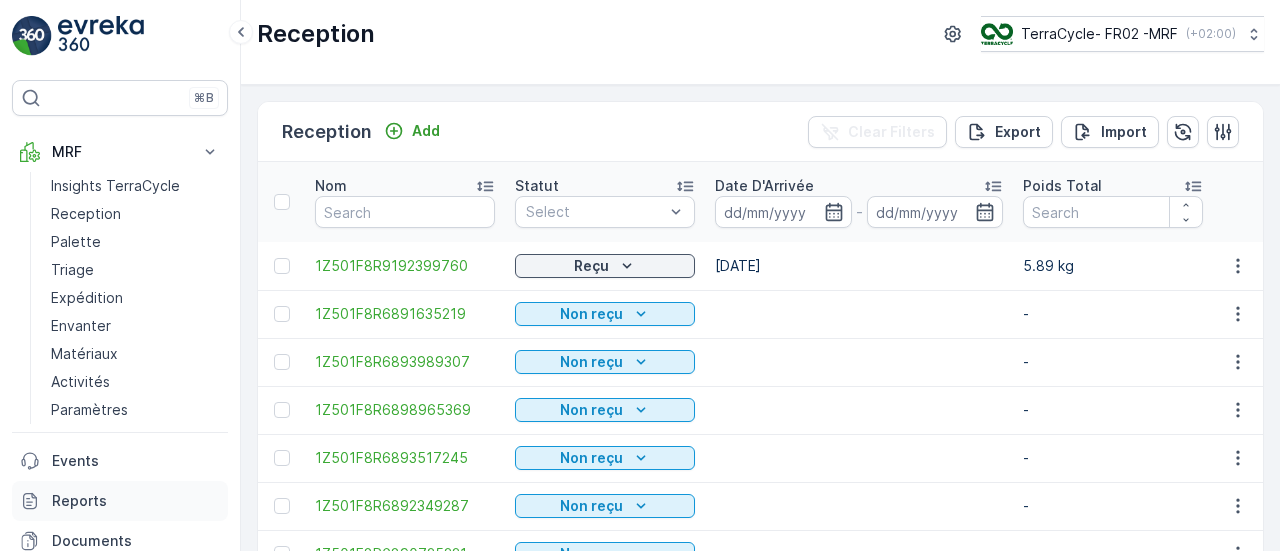 click on "Reports" at bounding box center (136, 501) 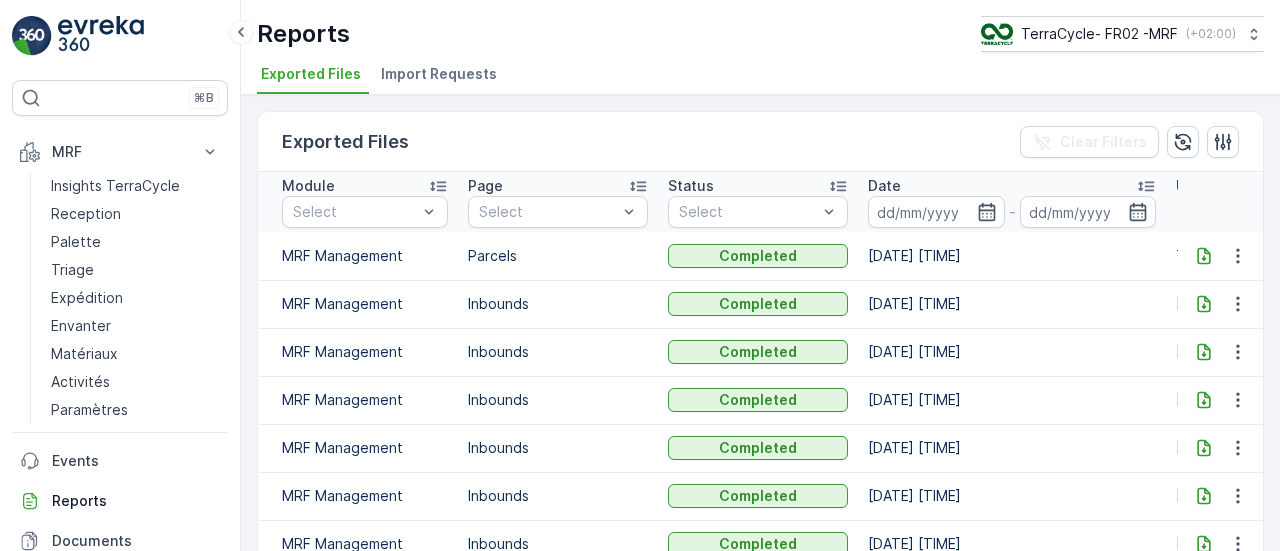 click on "Import Requests" at bounding box center [439, 74] 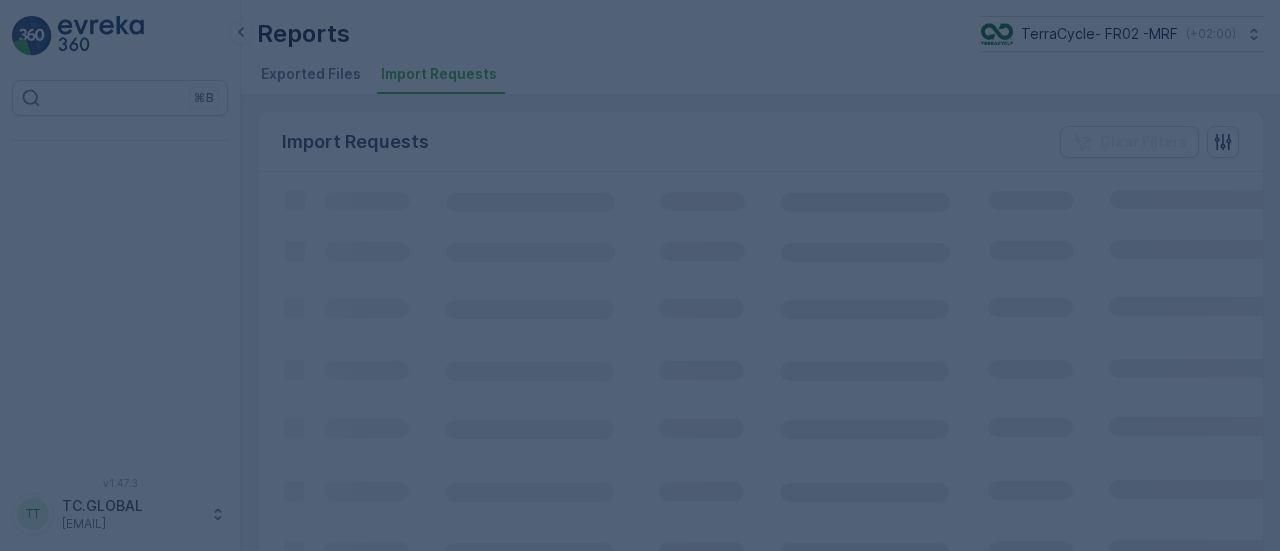 scroll, scrollTop: 0, scrollLeft: 0, axis: both 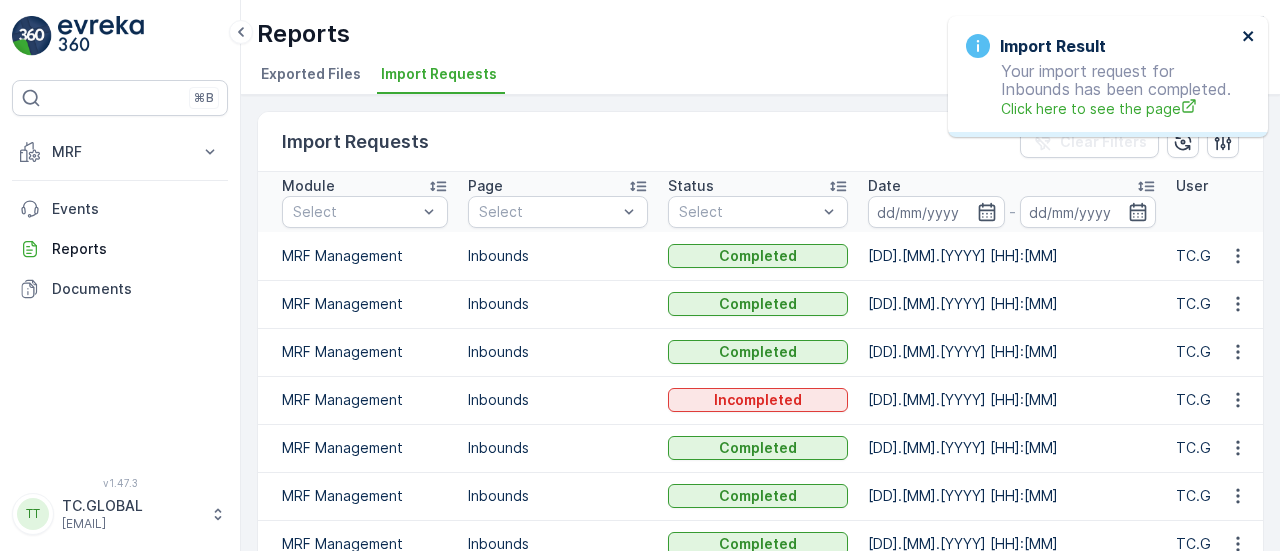 click 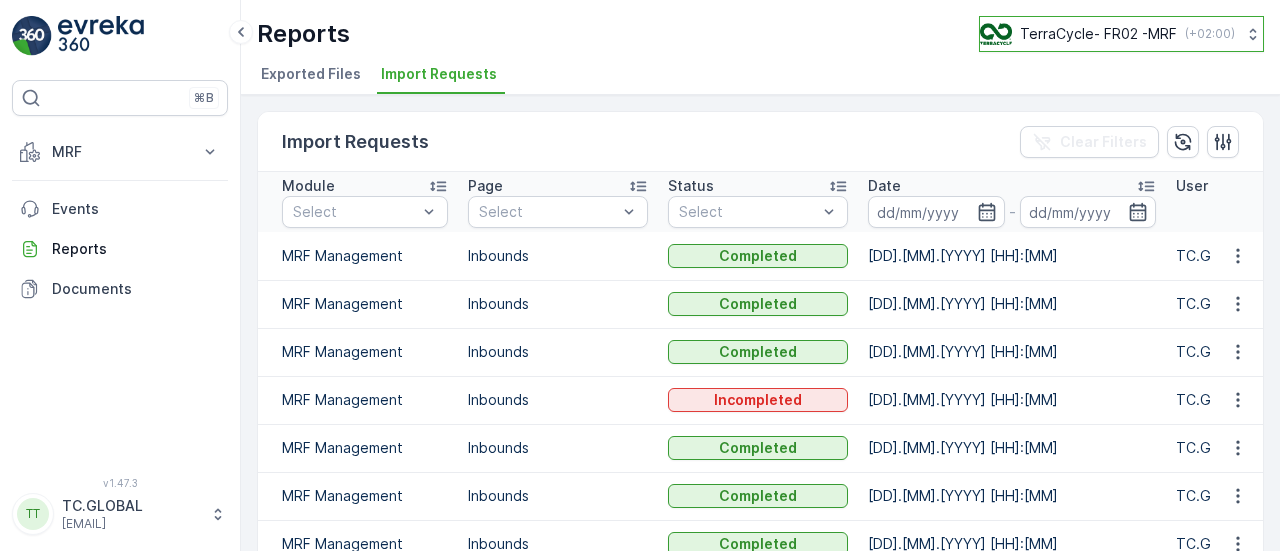click on "TerraCycle- FR02 -MRF" at bounding box center (1098, 34) 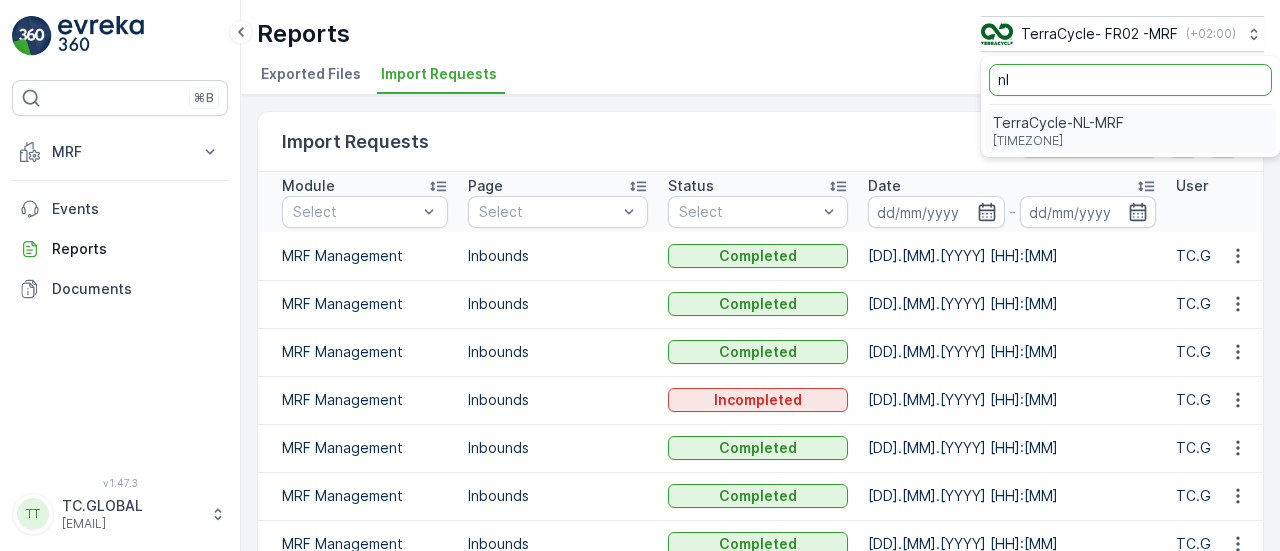 type on "nl" 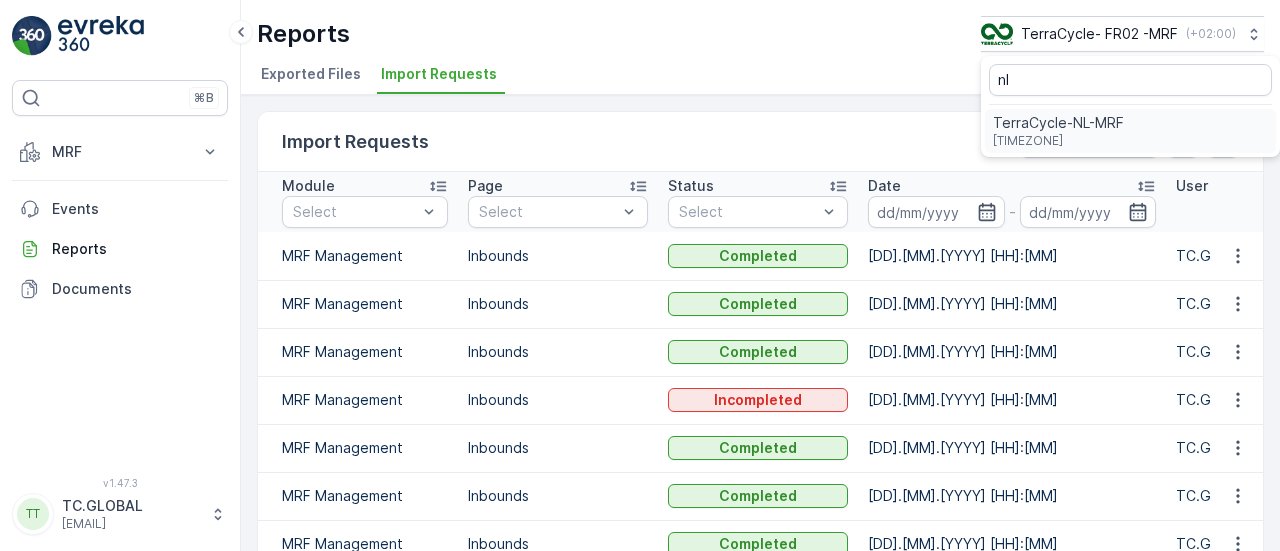click on "TerraCycle-NL-MRF" at bounding box center (1058, 123) 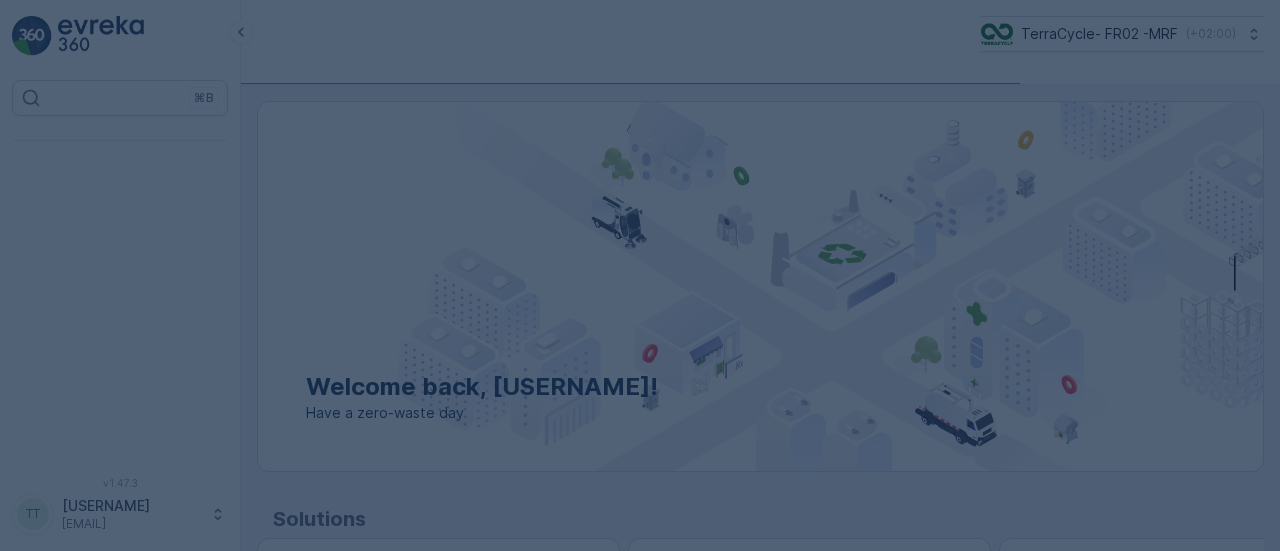 scroll, scrollTop: 0, scrollLeft: 0, axis: both 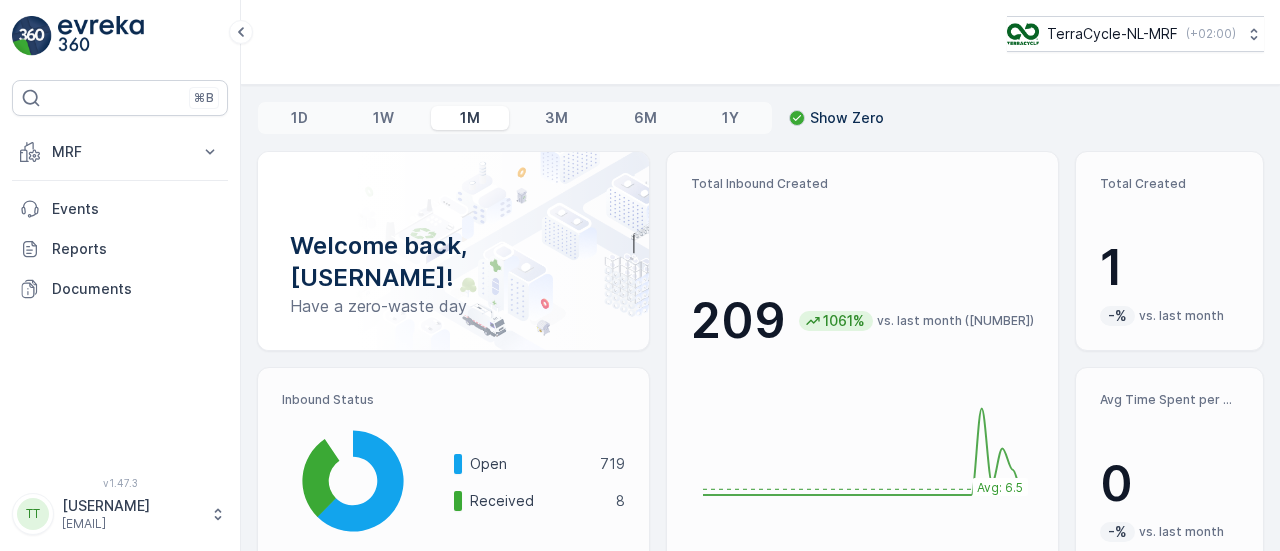 click on "[COMPANY_NAME]-[LOCATION] ( [TIMEZONE] )" at bounding box center (760, 42) 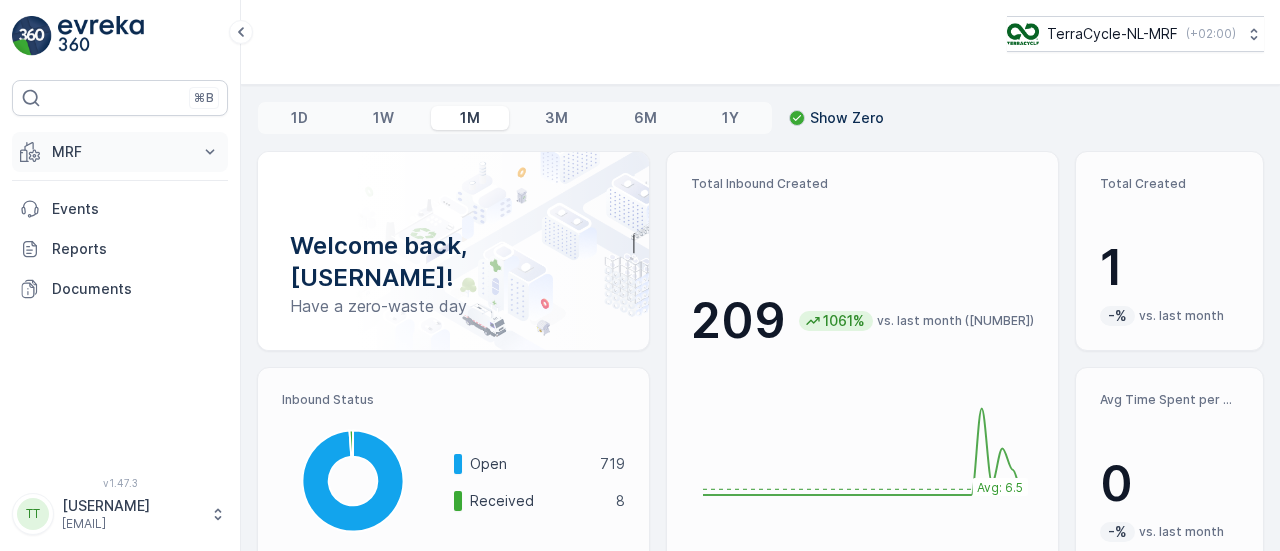 click on "MRF" at bounding box center [120, 152] 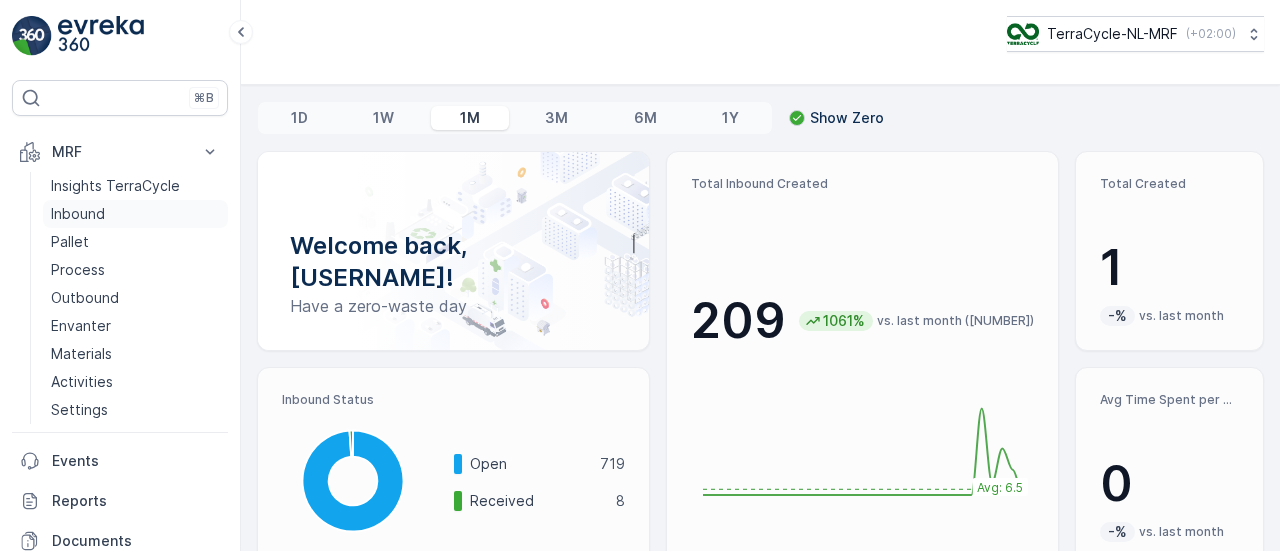 click on "Inbound" at bounding box center (78, 214) 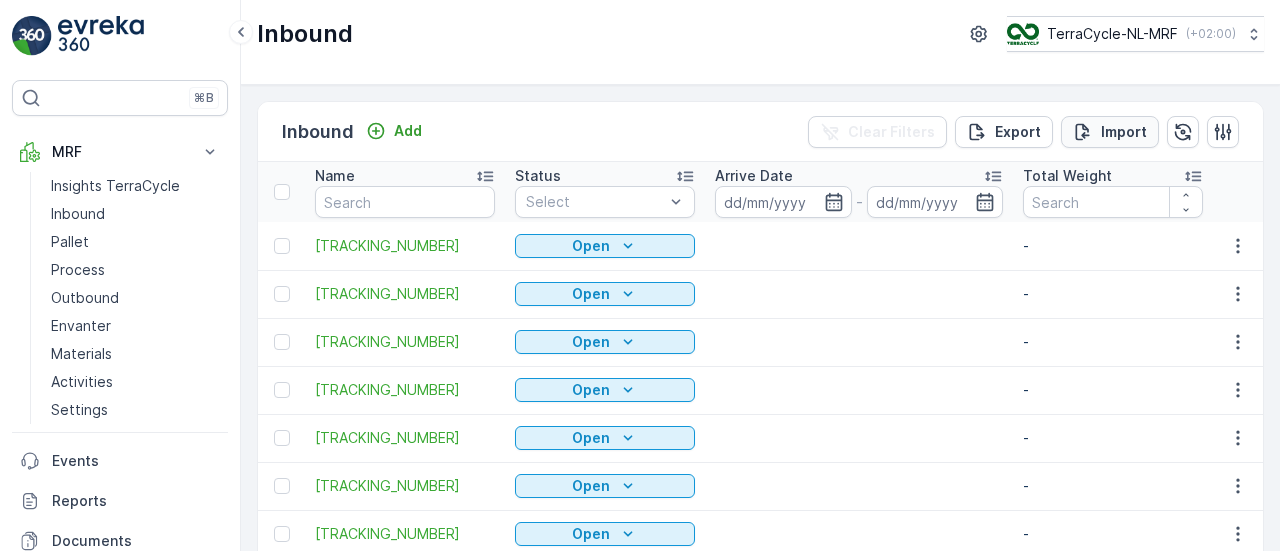 click 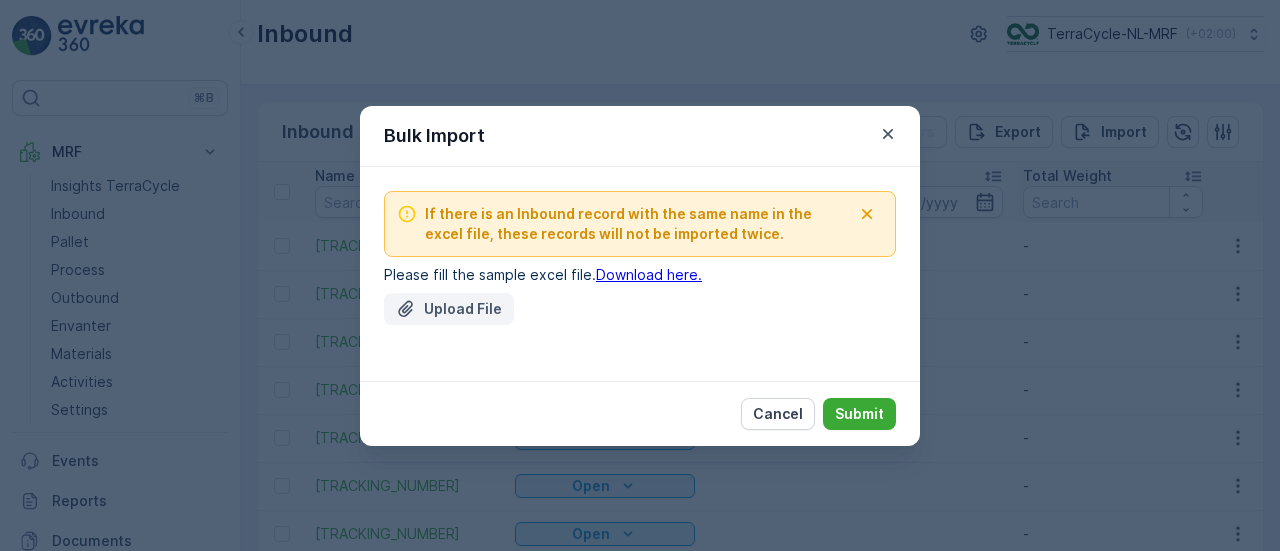 click on "Upload File" at bounding box center [463, 309] 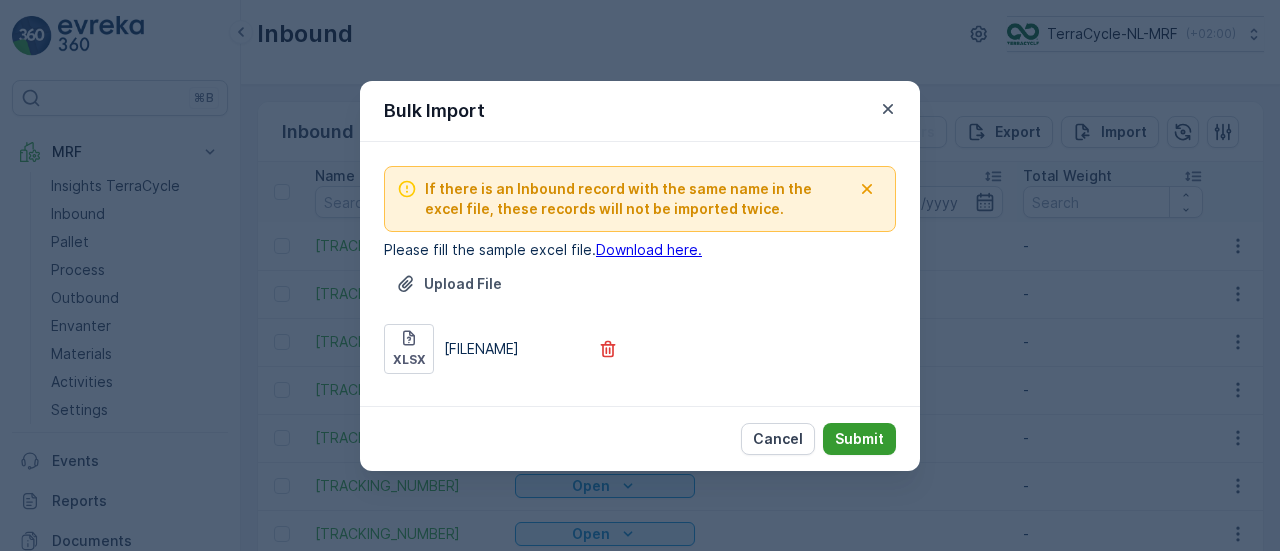 click on "Submit" at bounding box center [859, 439] 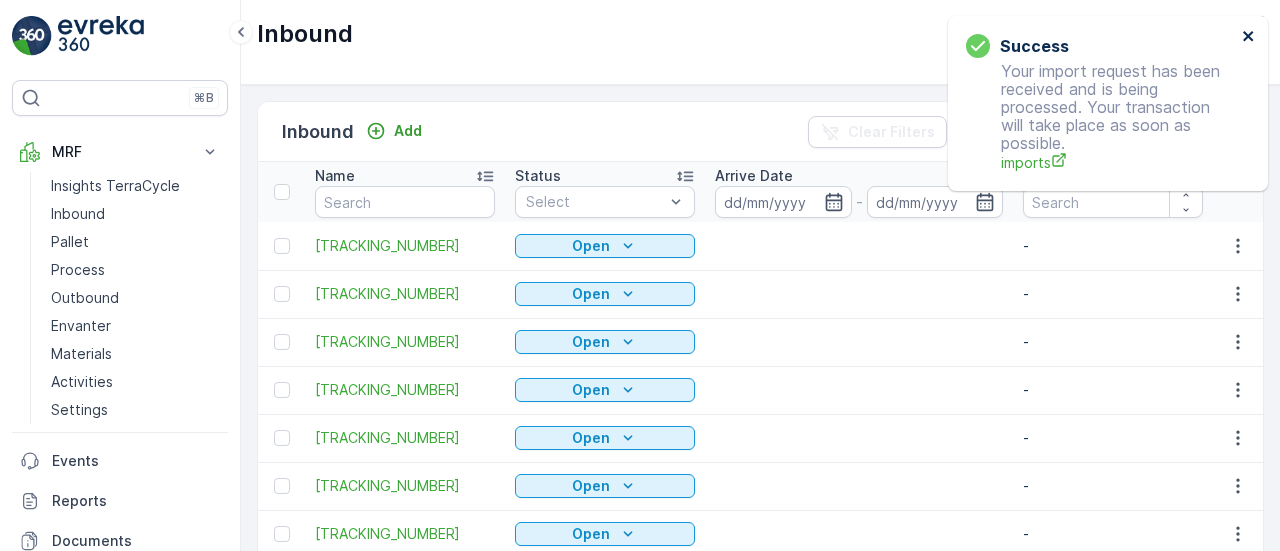 click 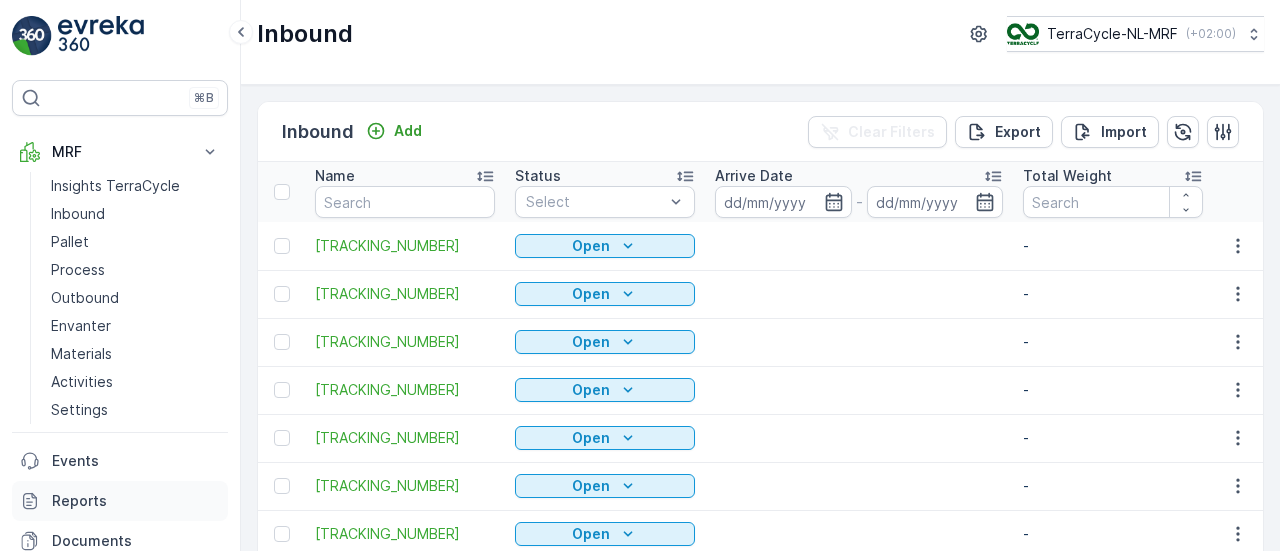 click on "Reports" at bounding box center (136, 501) 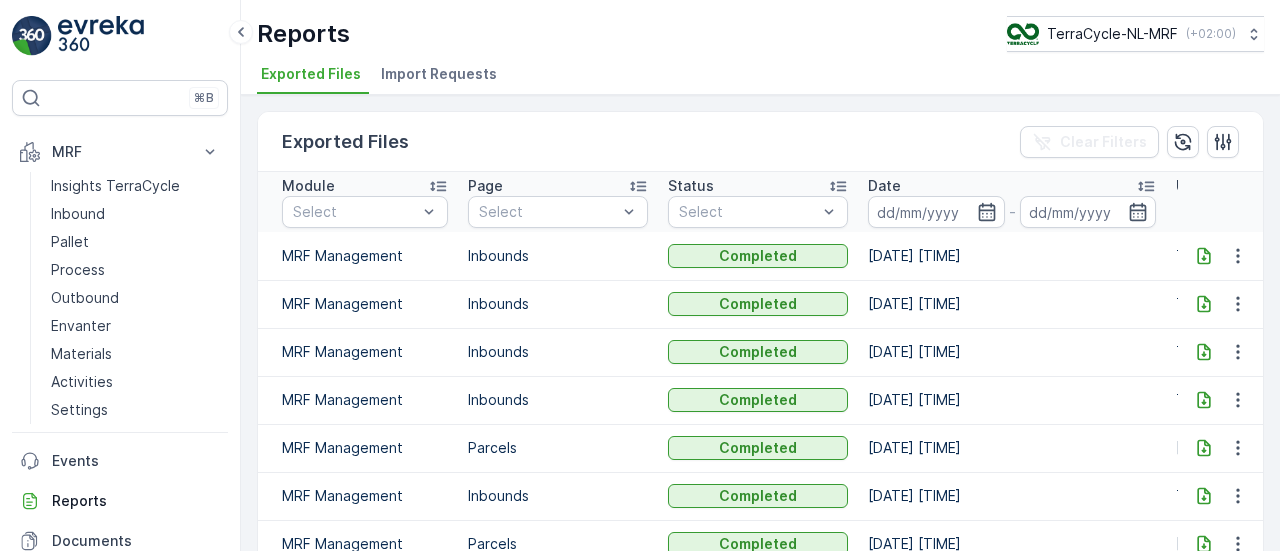 click on "Import Requests" at bounding box center (439, 74) 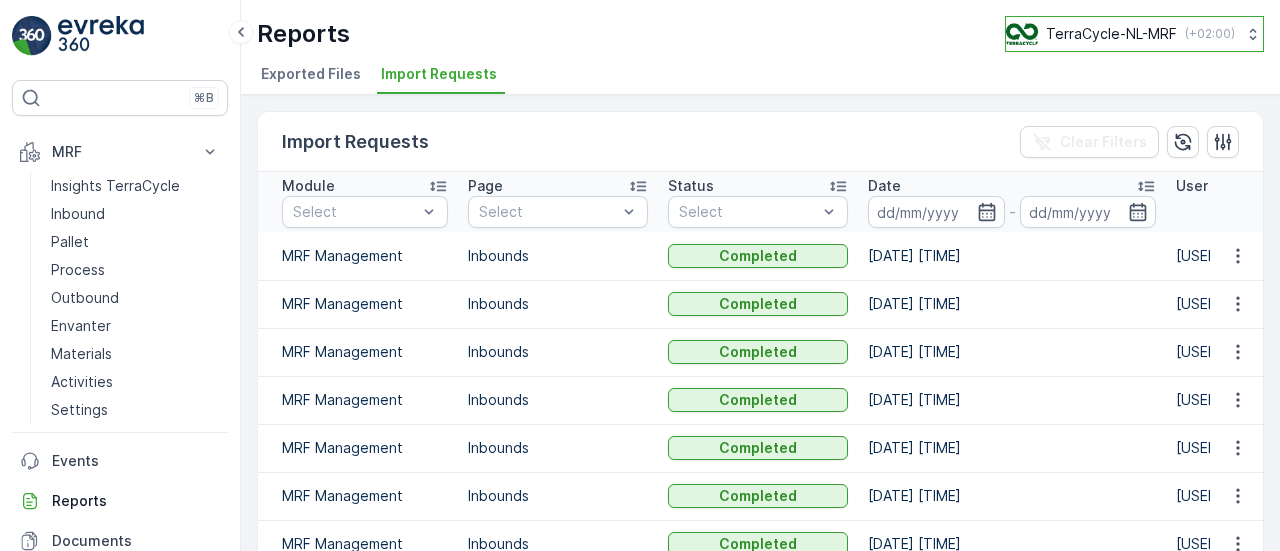 click on "TerraCycle-NL-MRF ( +02:00 )" at bounding box center (1120, 34) 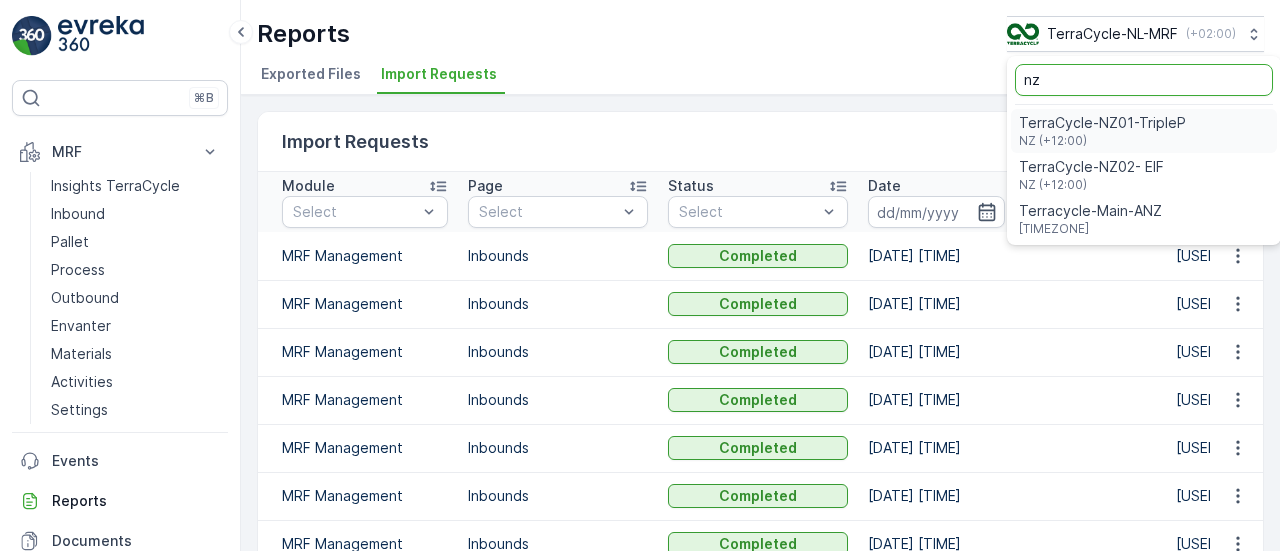 type on "nz" 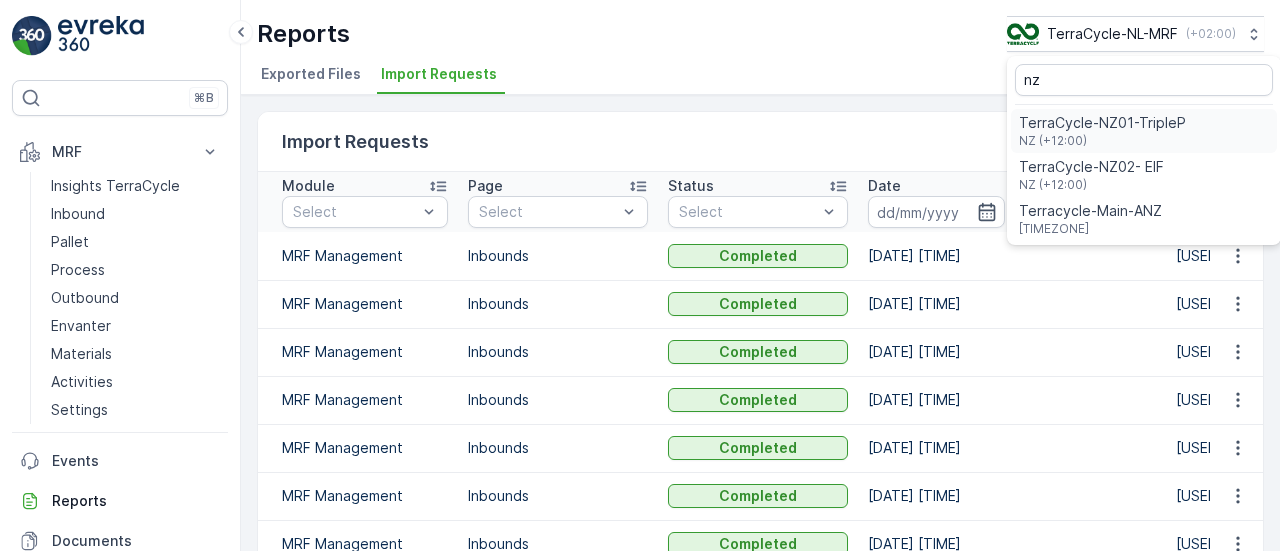 click on "TerraCycle-NZ01-TripleP" at bounding box center (1102, 123) 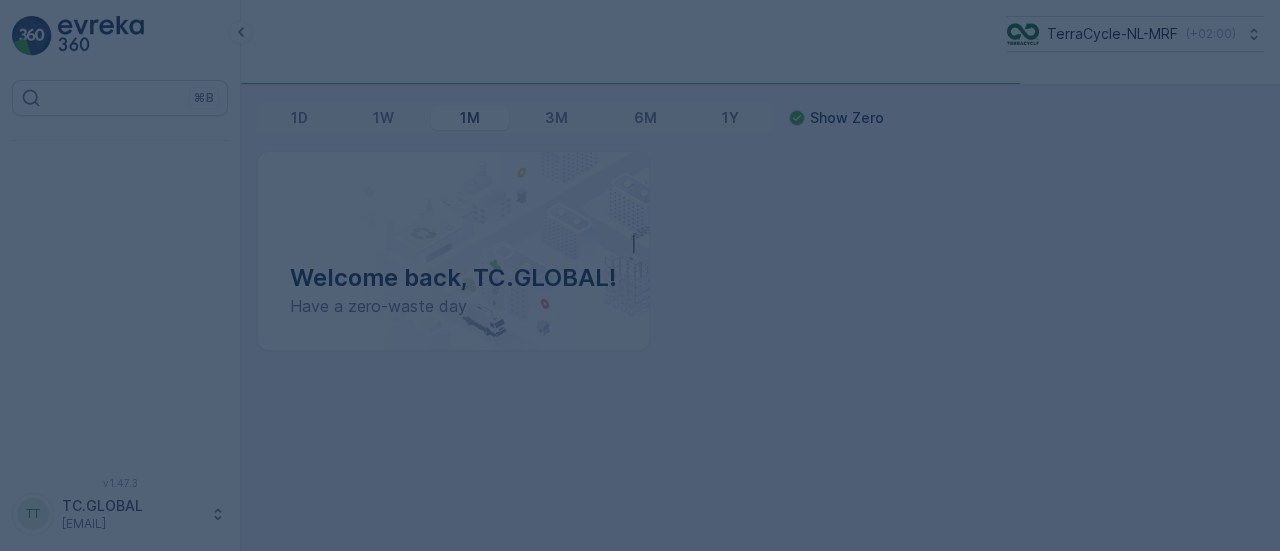 scroll, scrollTop: 0, scrollLeft: 0, axis: both 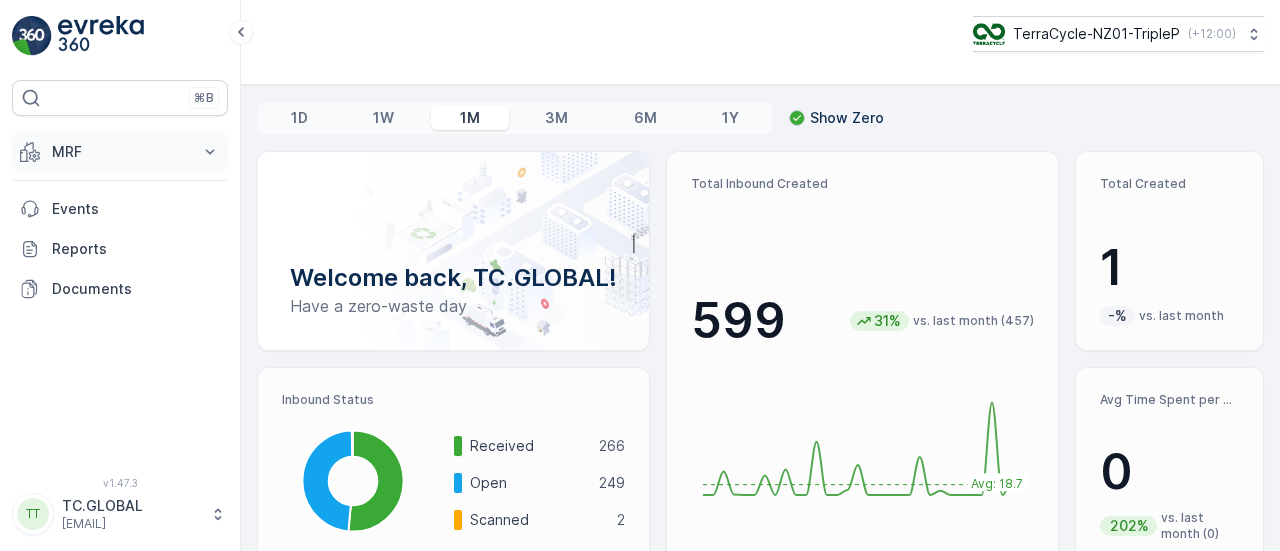 click on "MRF" at bounding box center [120, 152] 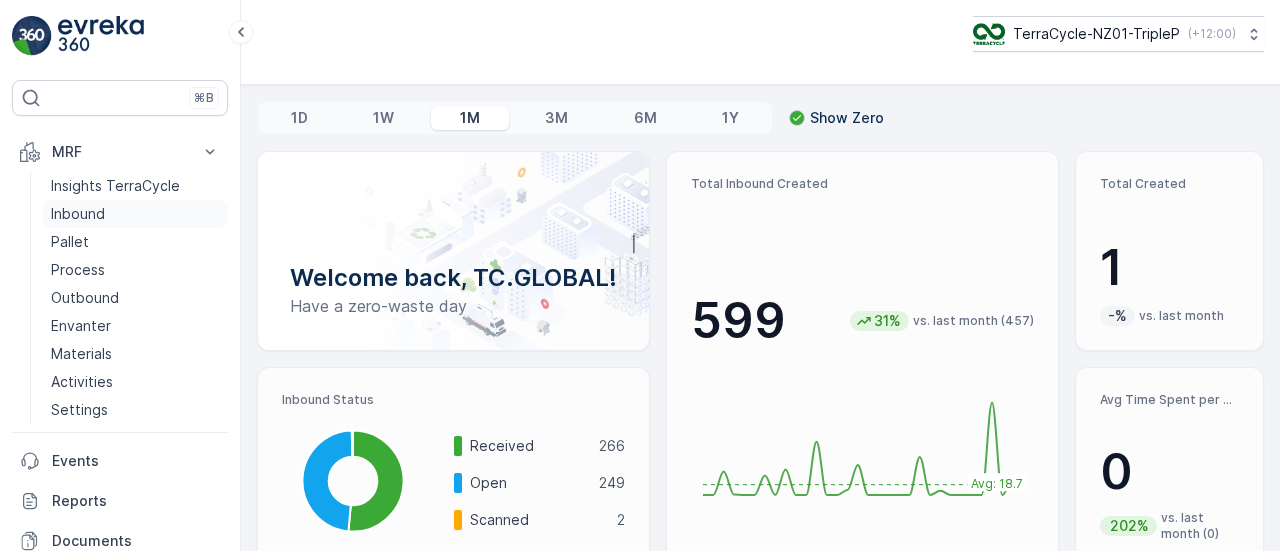 click on "Inbound" at bounding box center [78, 214] 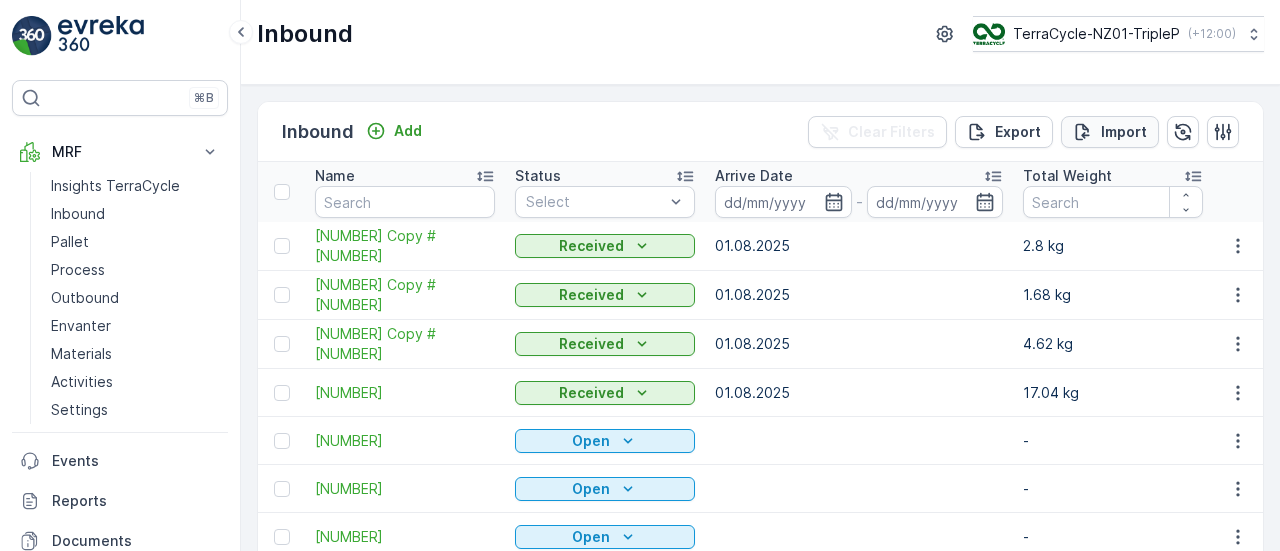 click on "Import" at bounding box center [1124, 132] 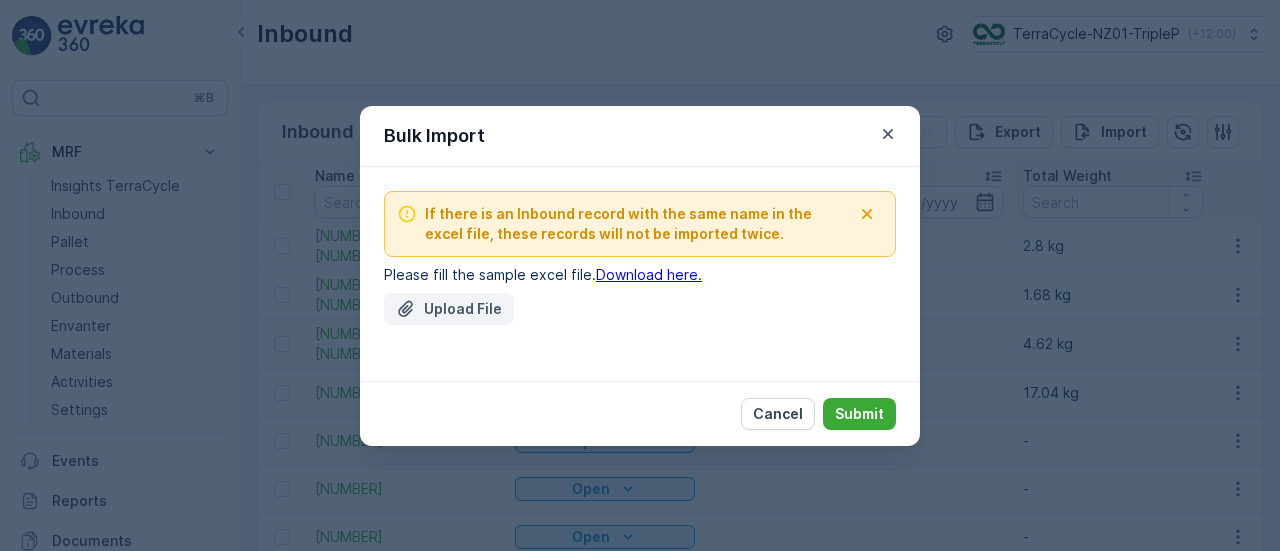 click on "Upload File" at bounding box center (463, 309) 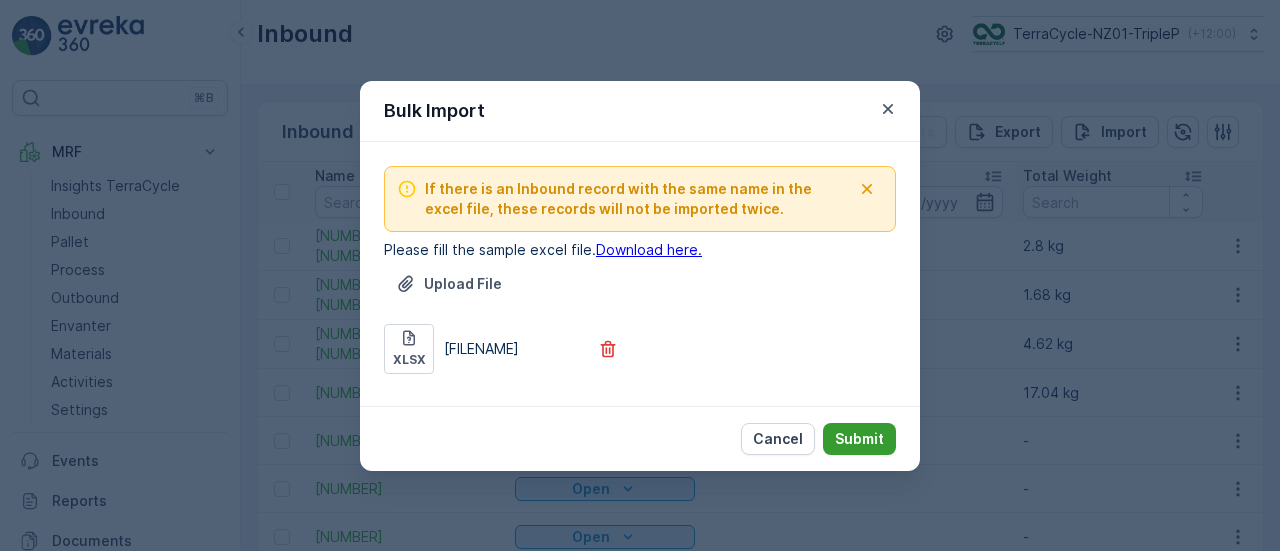 click on "Submit" at bounding box center [859, 439] 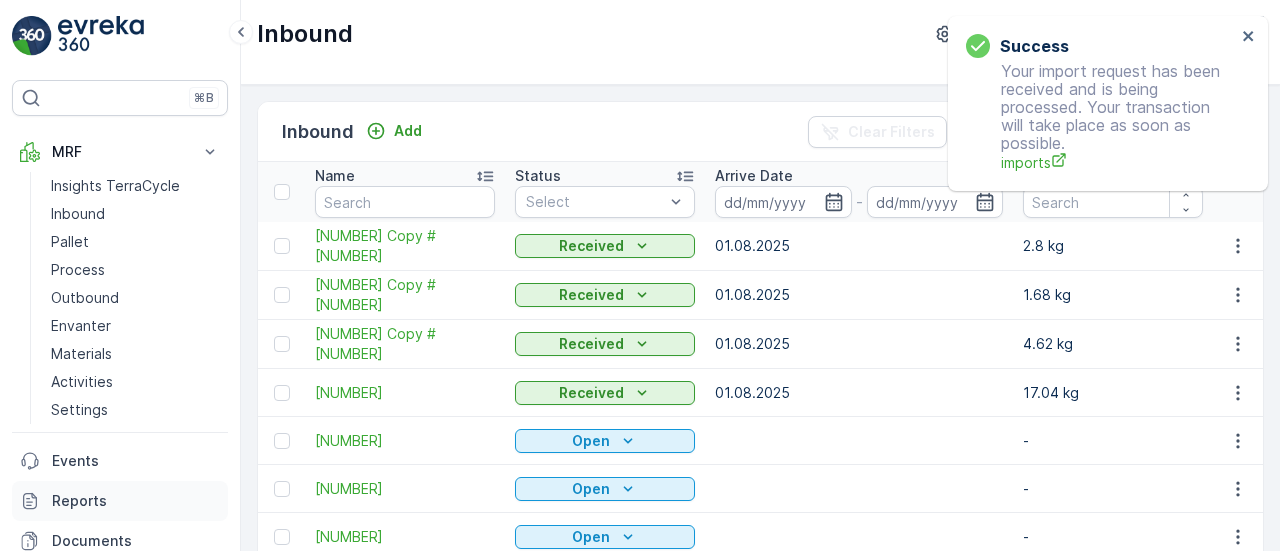 click on "Reports" at bounding box center (136, 501) 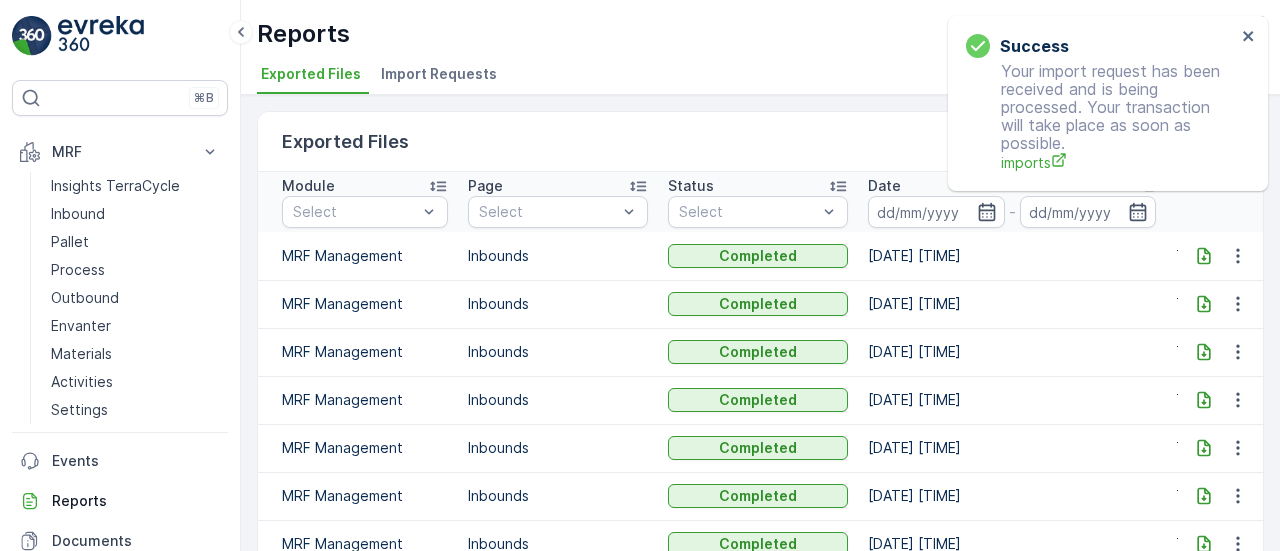 click on "Import Requests" at bounding box center (441, 77) 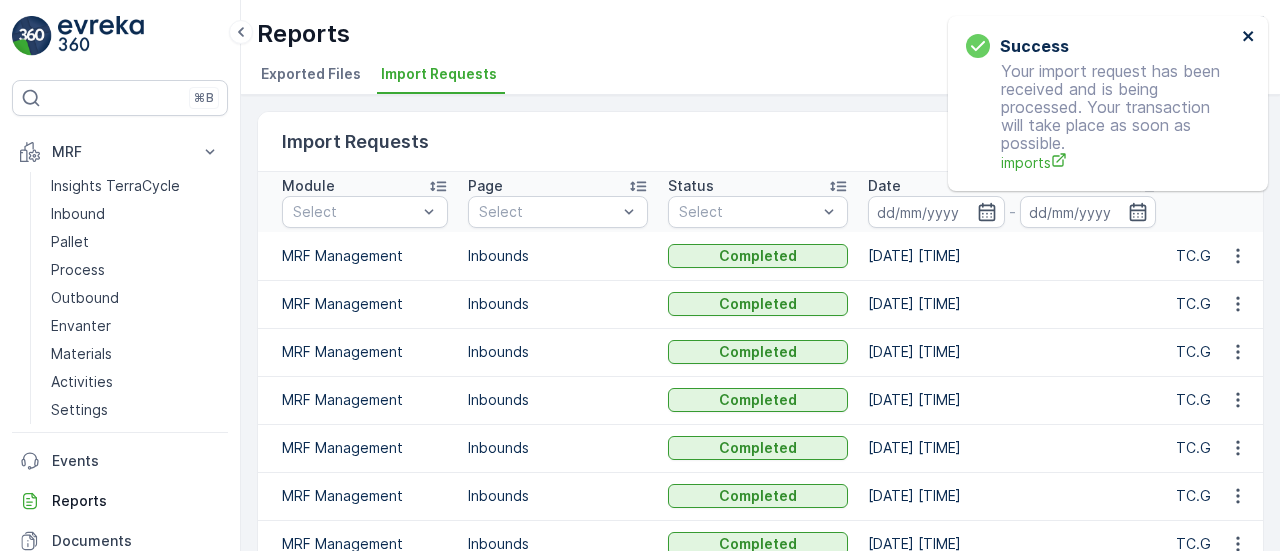 click 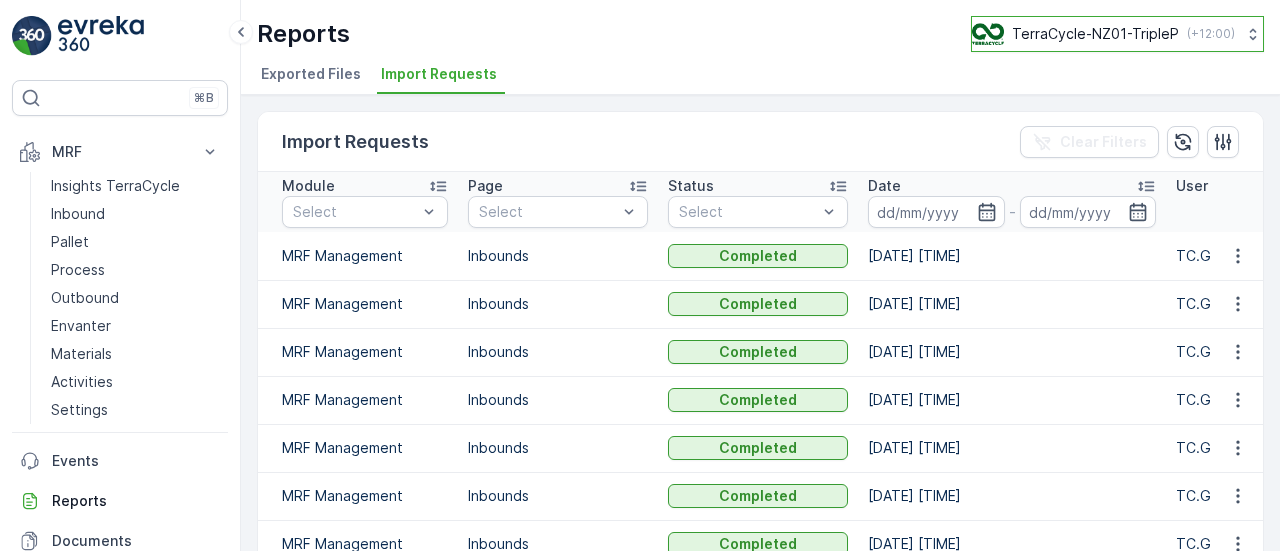 click on "TerraCycle-NZ01-TripleP" at bounding box center [1095, 34] 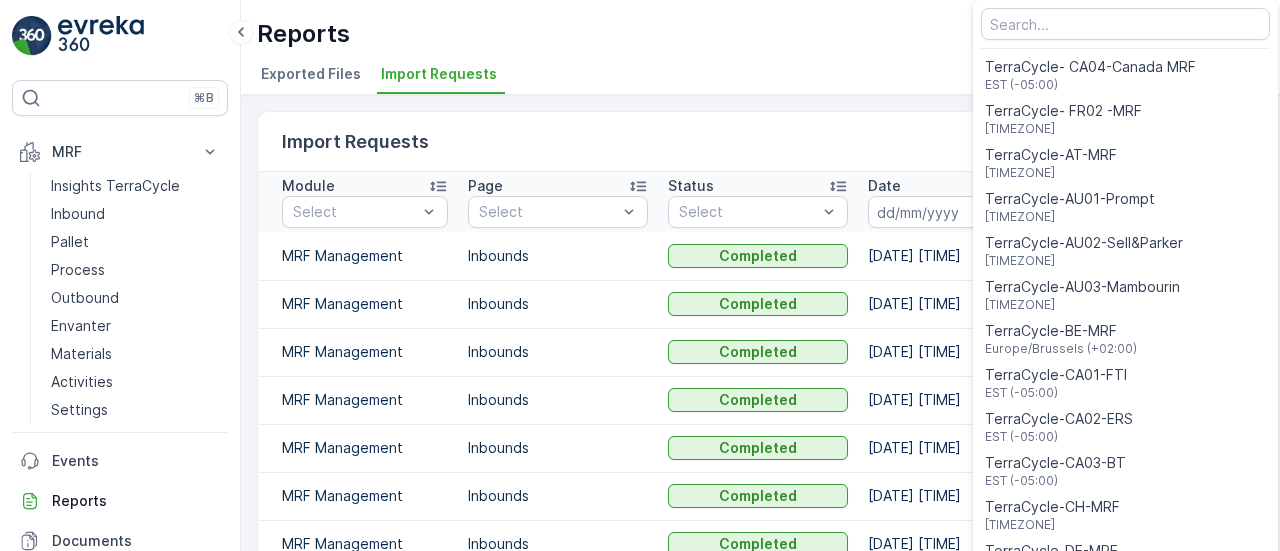 type 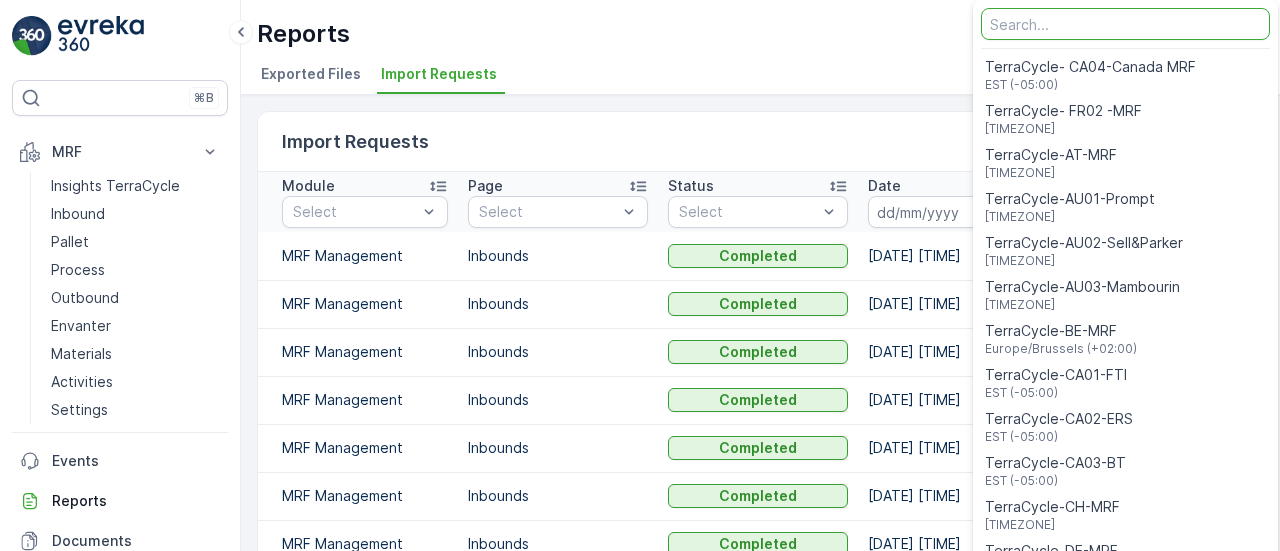 click at bounding box center (1125, 24) 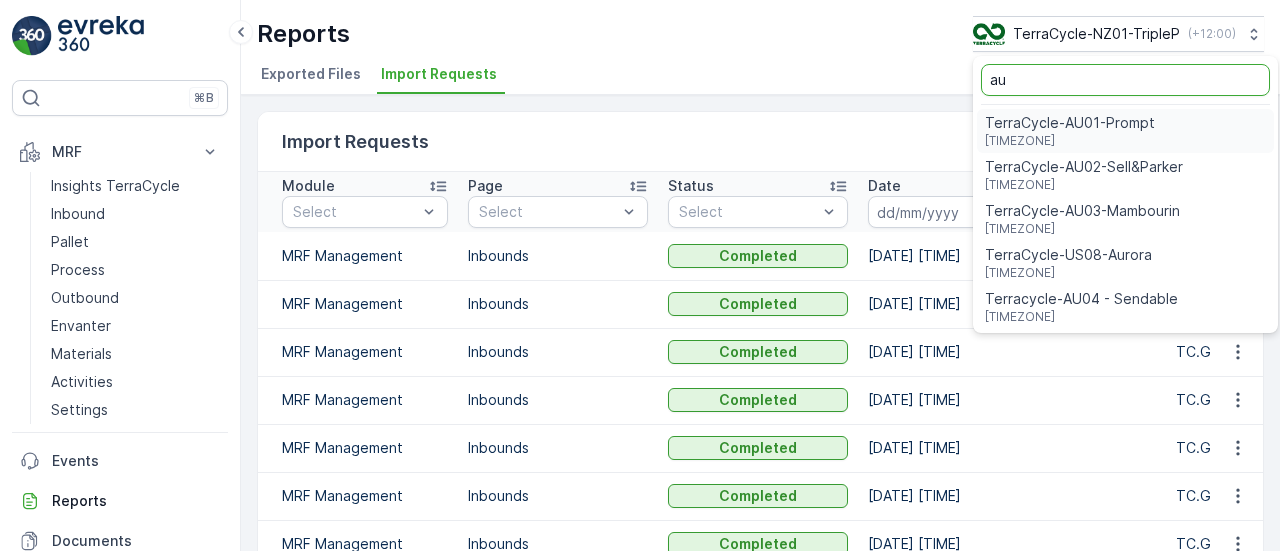 type on "au" 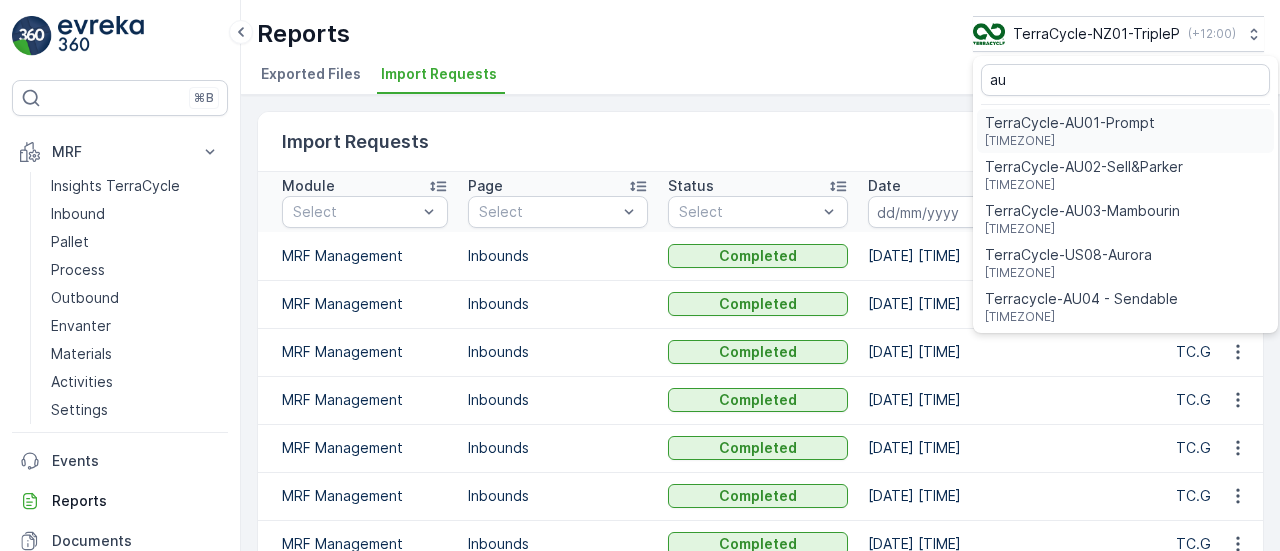 click on "TerraCycle-AU01-Prompt" at bounding box center [1070, 123] 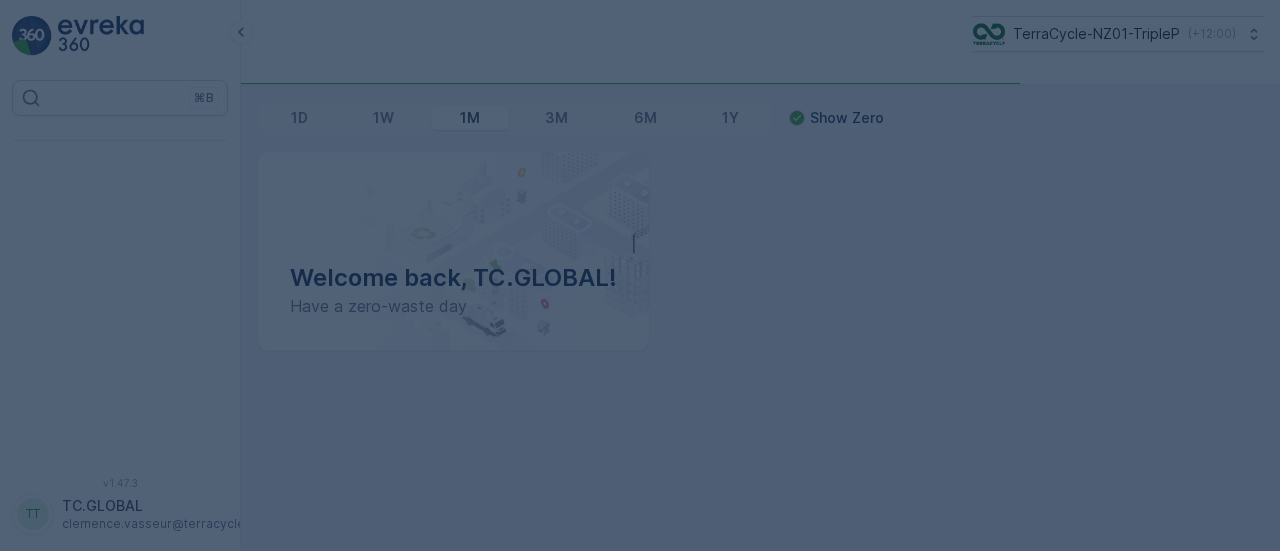 scroll, scrollTop: 0, scrollLeft: 0, axis: both 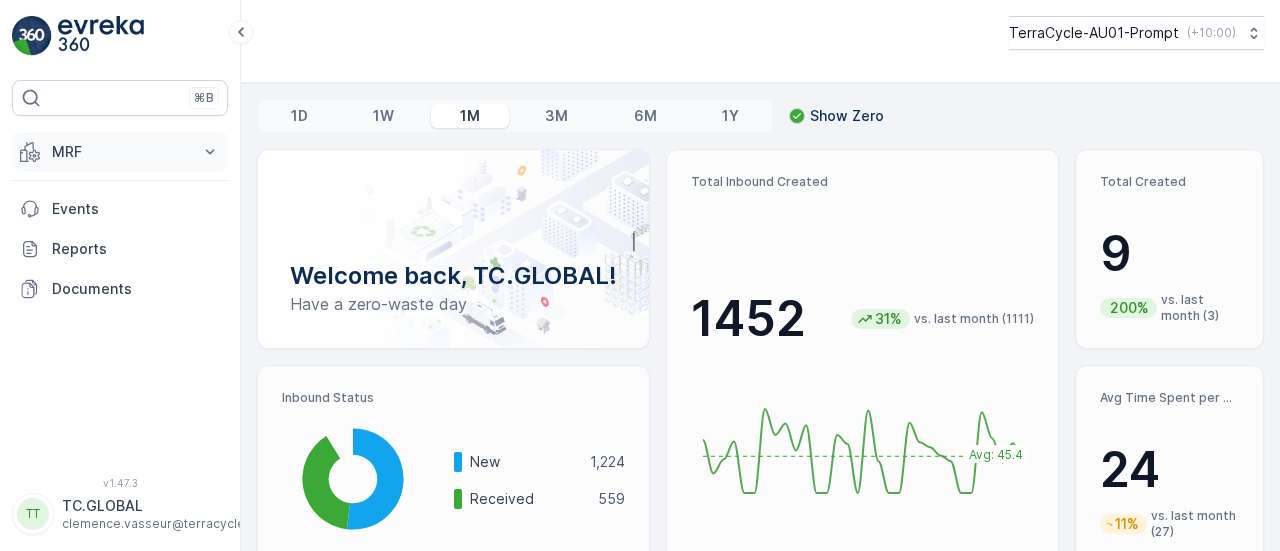 click on "MRF" at bounding box center (120, 152) 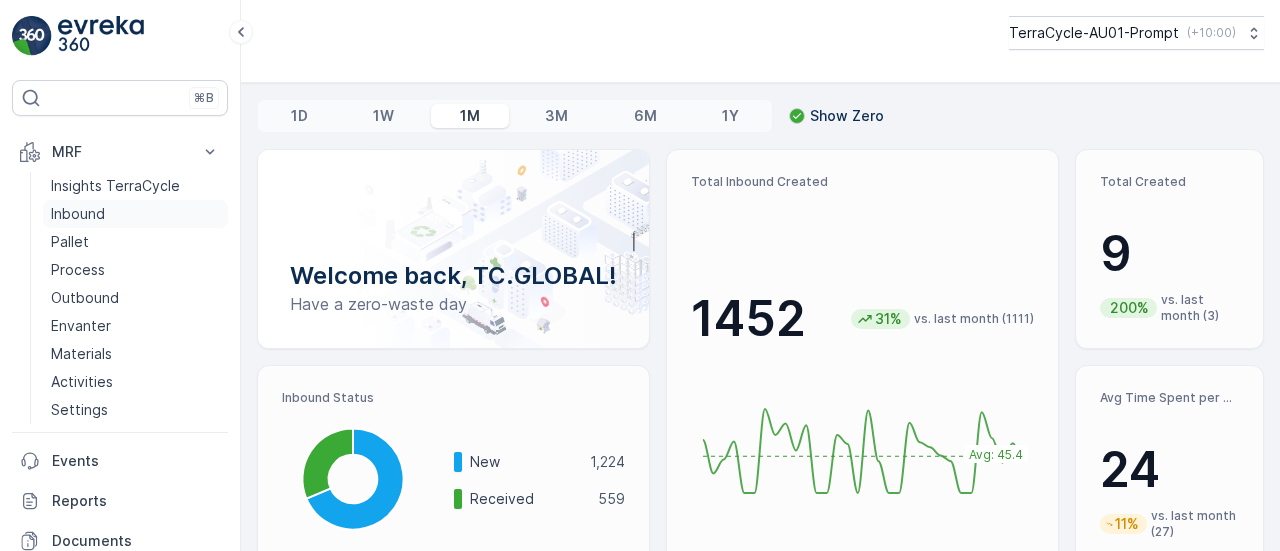 click on "Inbound" at bounding box center (78, 214) 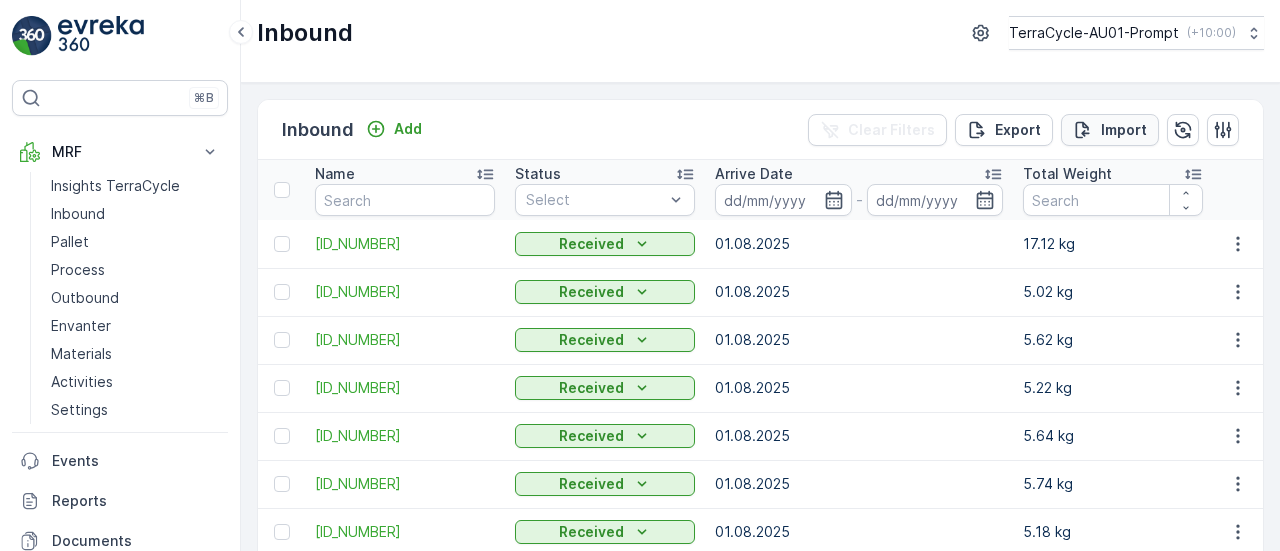 click on "Import" at bounding box center (1124, 130) 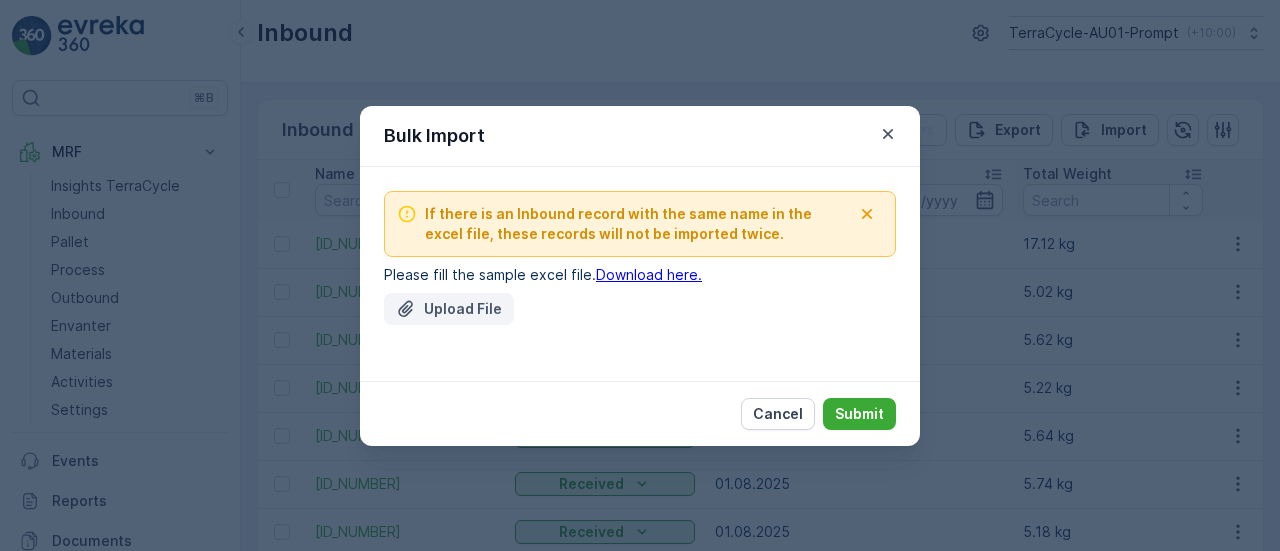 click on "Upload File" at bounding box center [463, 309] 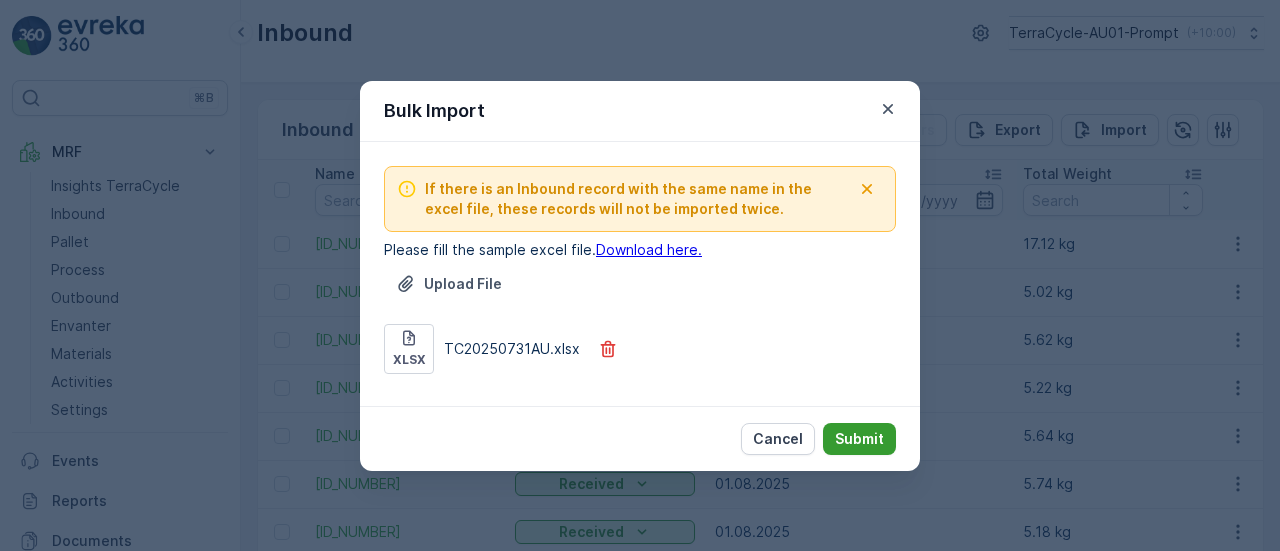 click on "Submit" at bounding box center [859, 439] 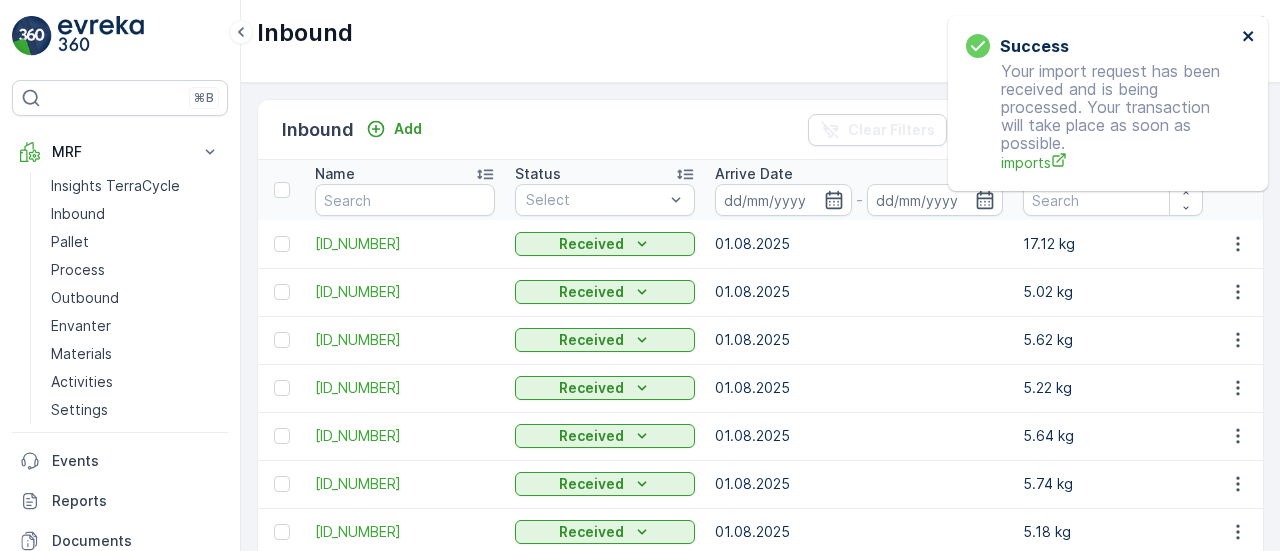 click 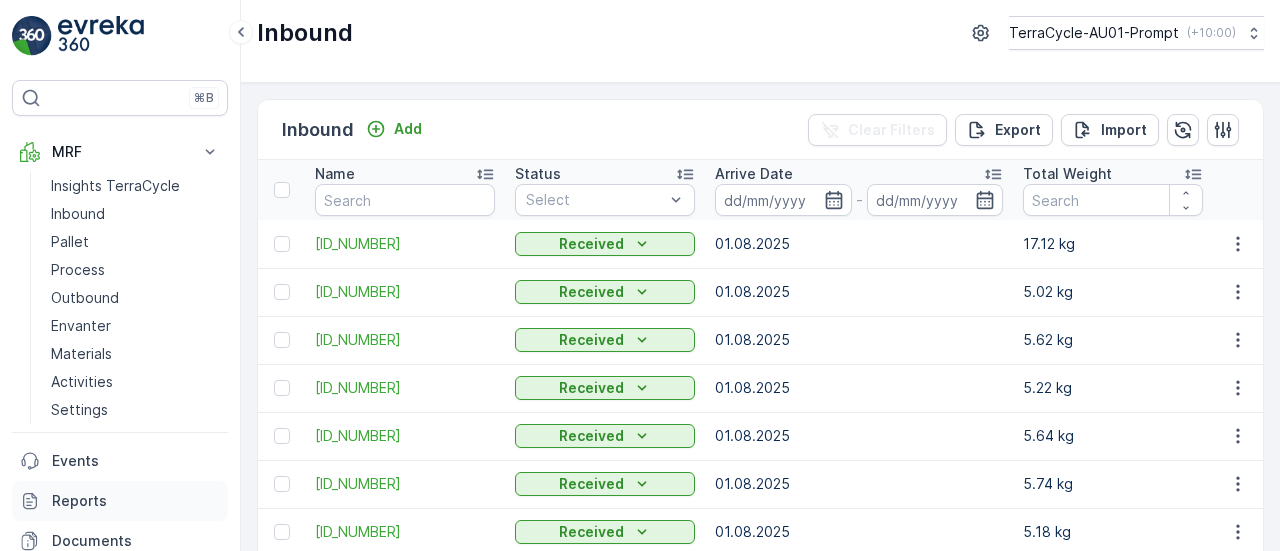 click on "Reports" at bounding box center [136, 501] 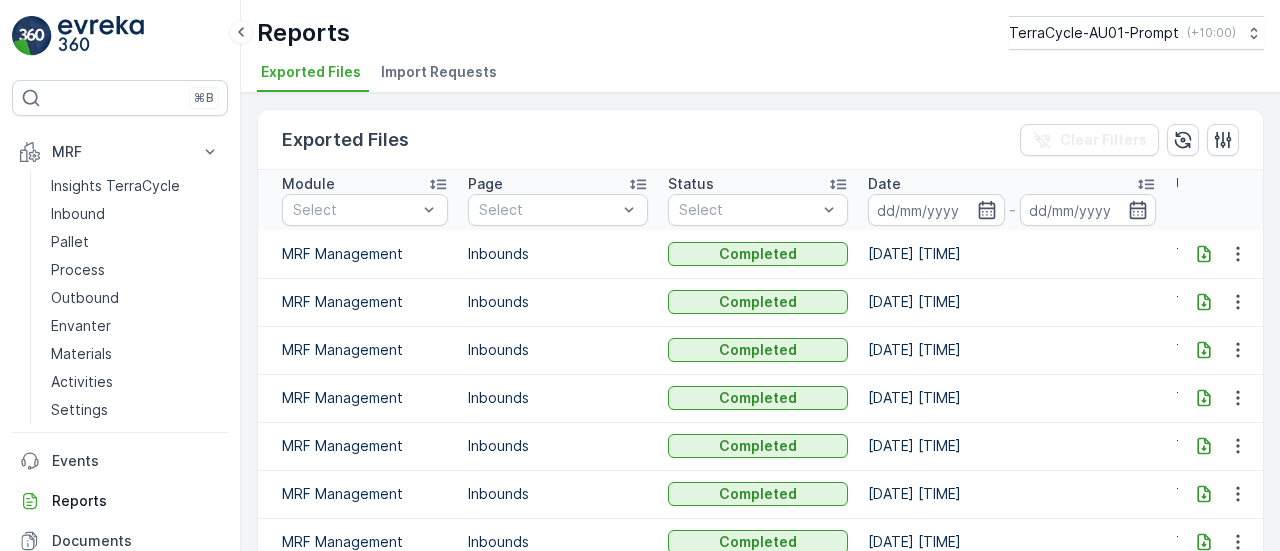 click on "Import Requests" at bounding box center (439, 72) 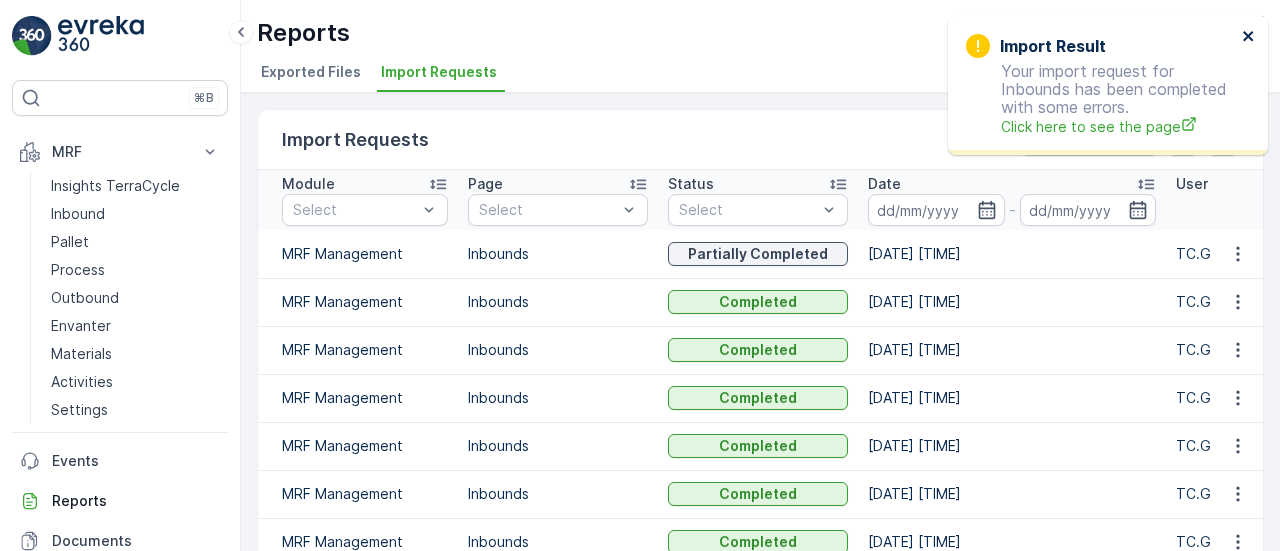 click 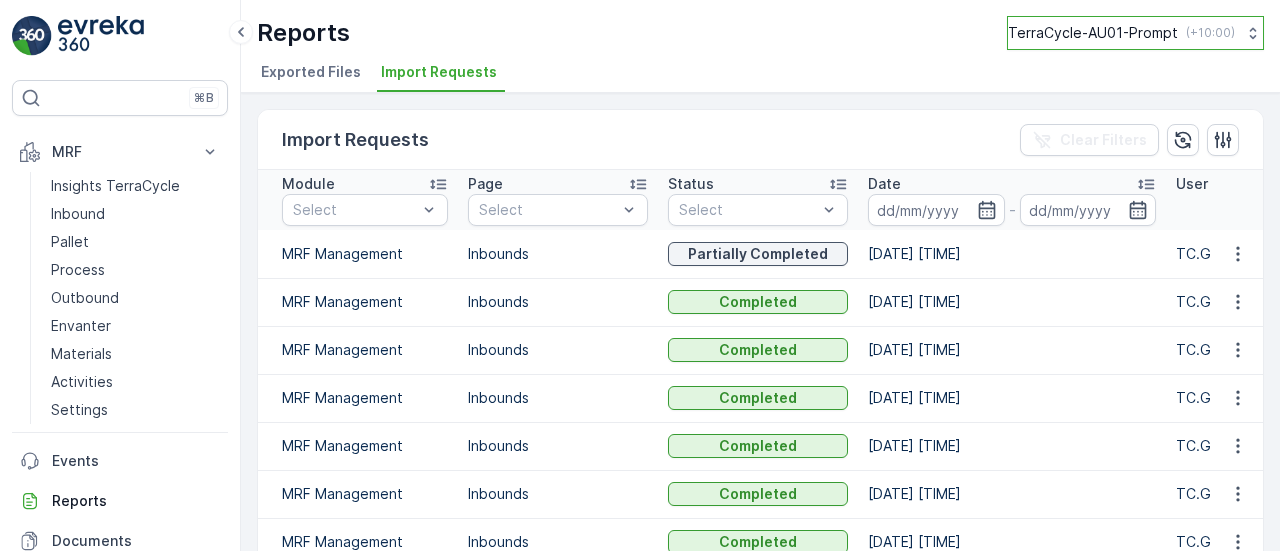click on "TerraCycle-AU01-Prompt" at bounding box center [1093, 33] 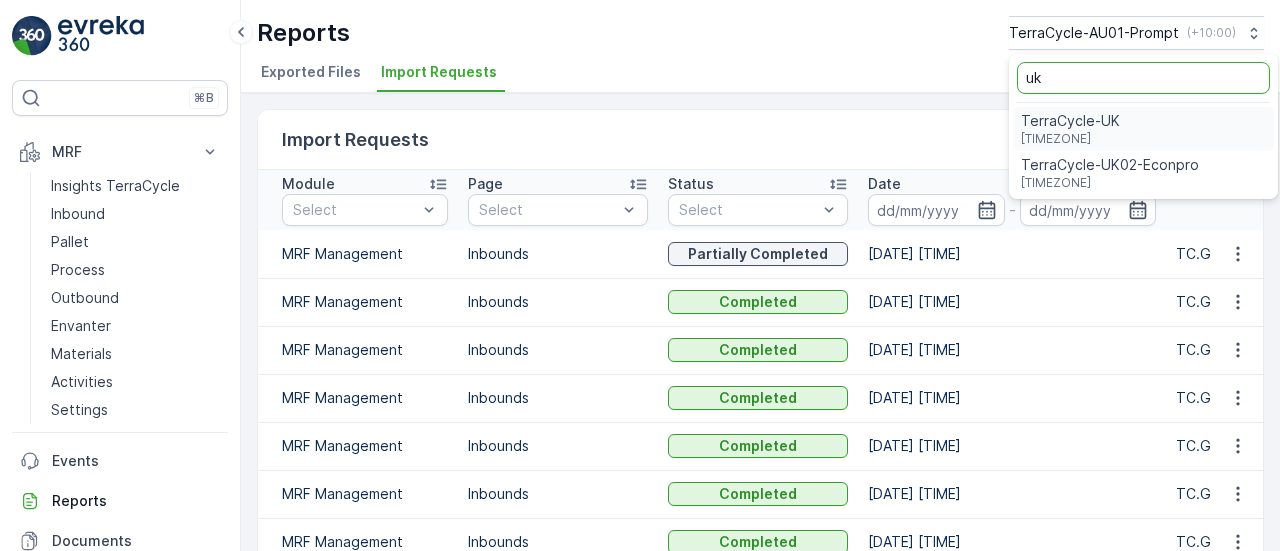 type on "uk" 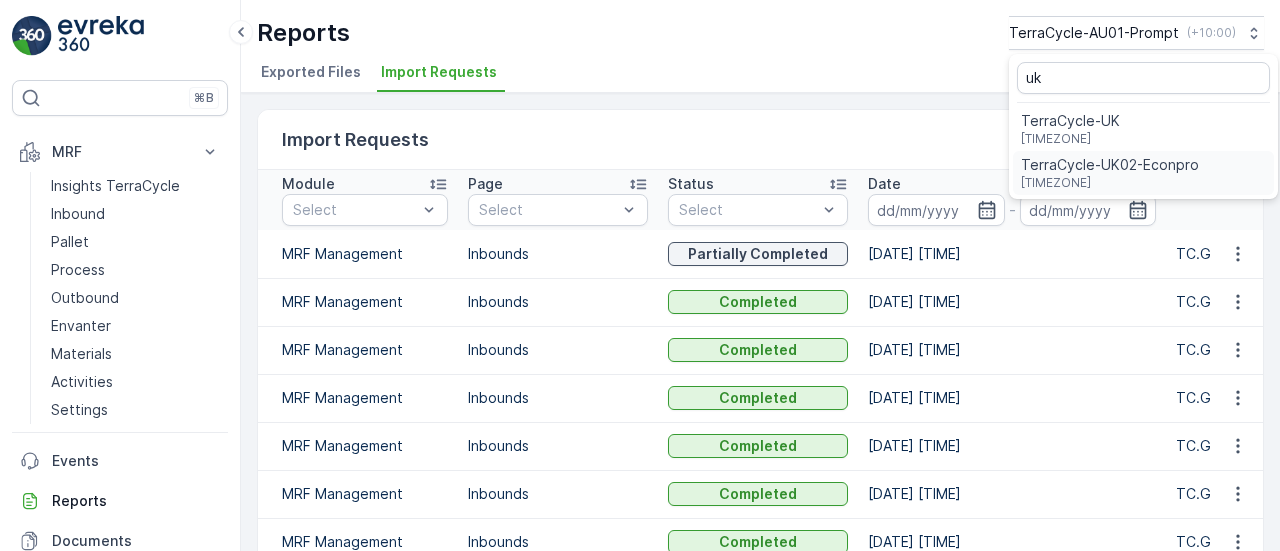 click on "Europe/London (+01:00)" at bounding box center [1110, 183] 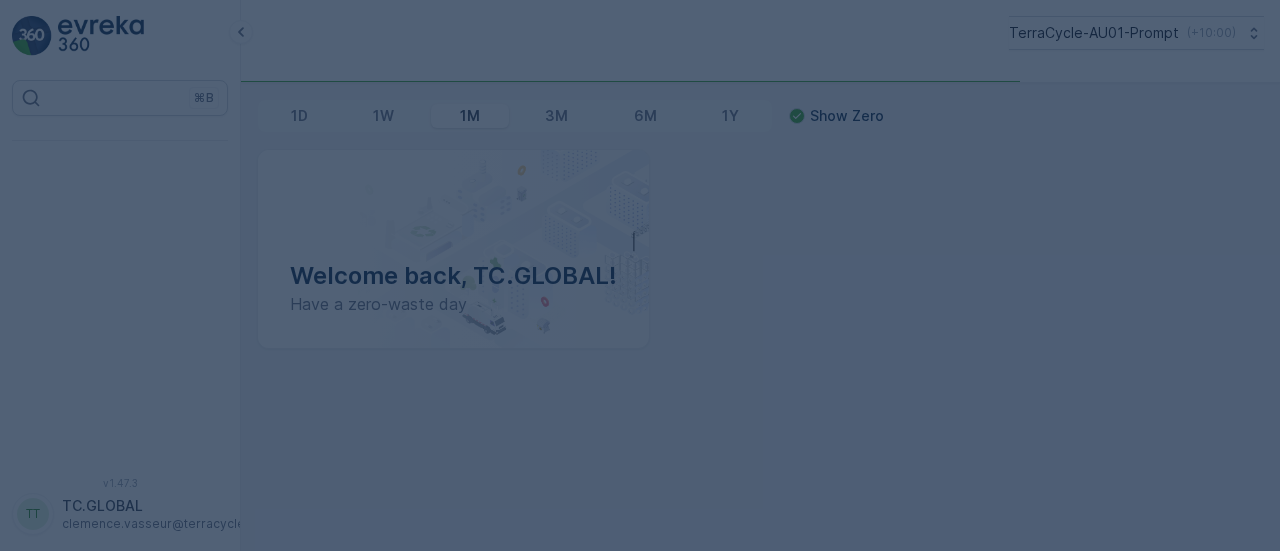 scroll, scrollTop: 0, scrollLeft: 0, axis: both 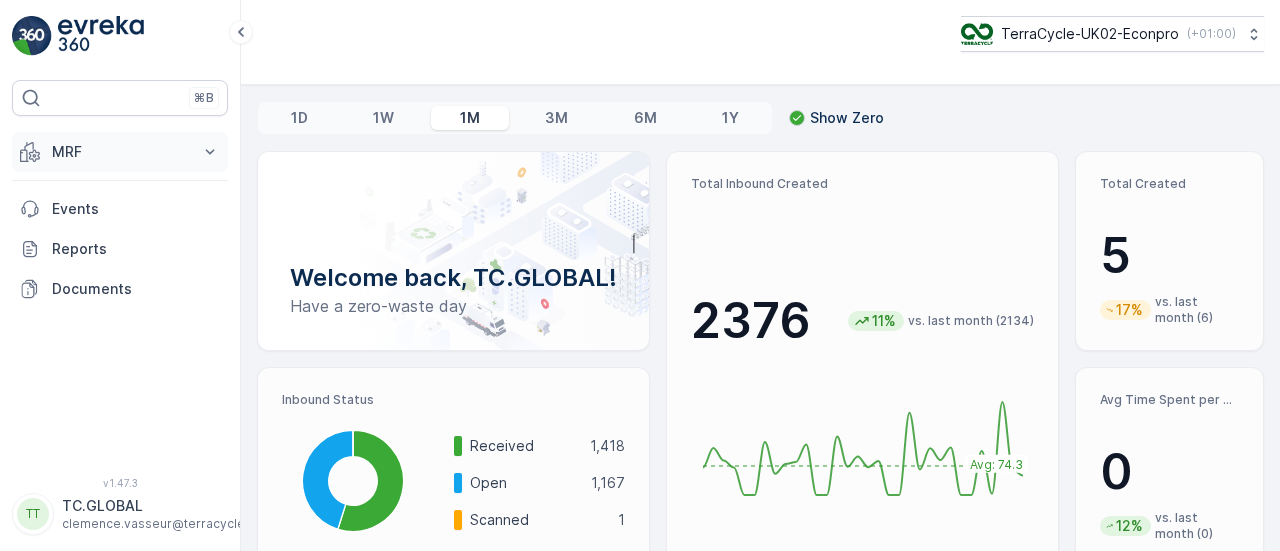 click on "MRF" at bounding box center (120, 152) 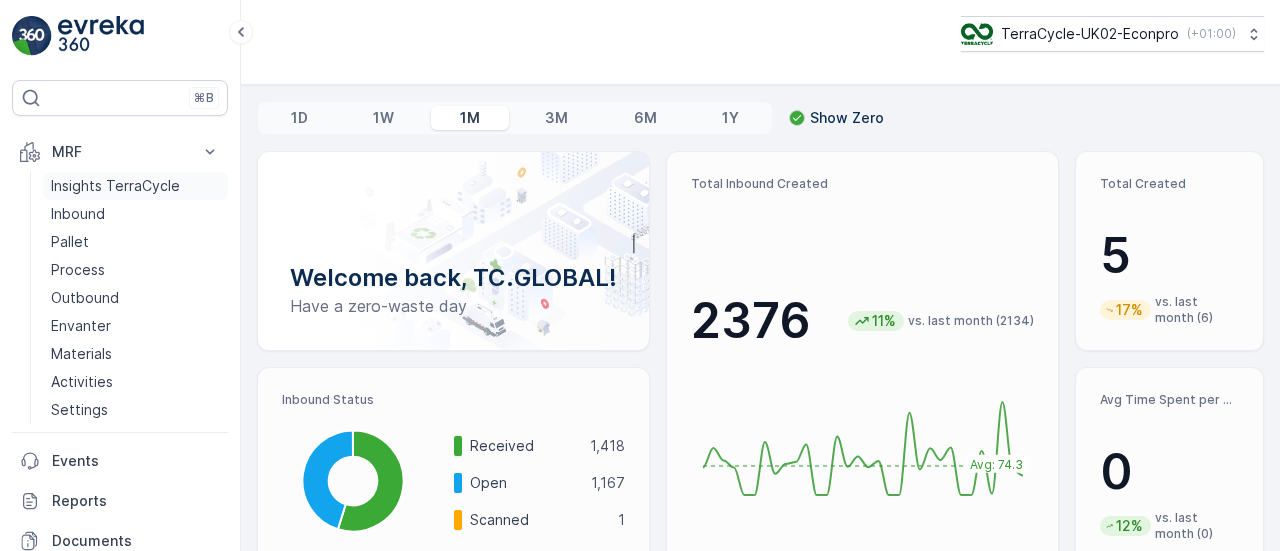 click on "Insights TerraCycle" at bounding box center [115, 186] 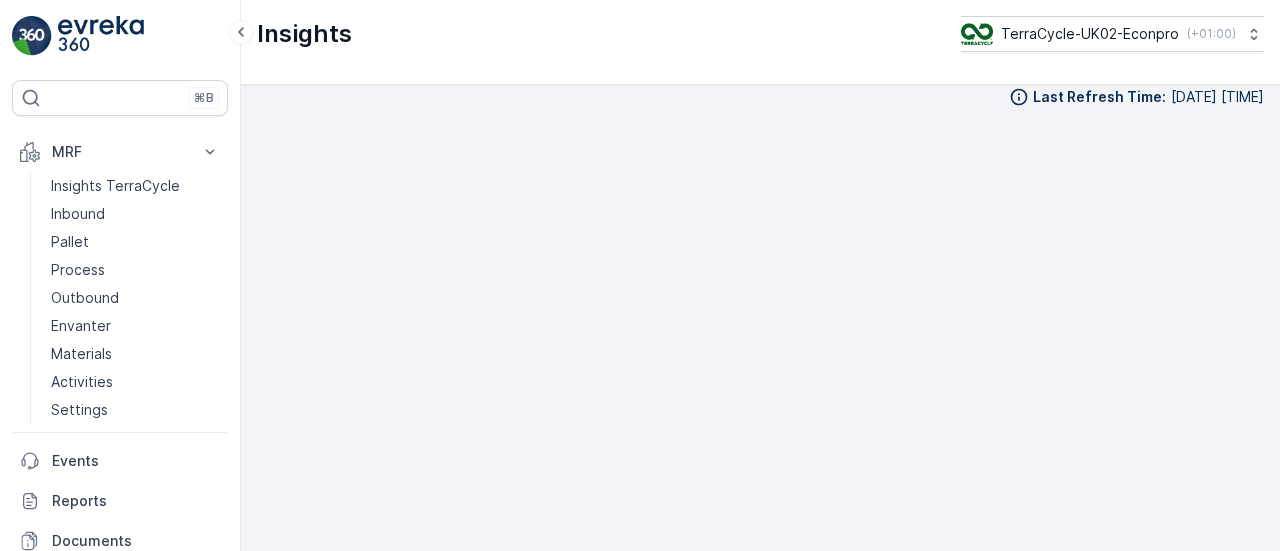 scroll, scrollTop: 17, scrollLeft: 0, axis: vertical 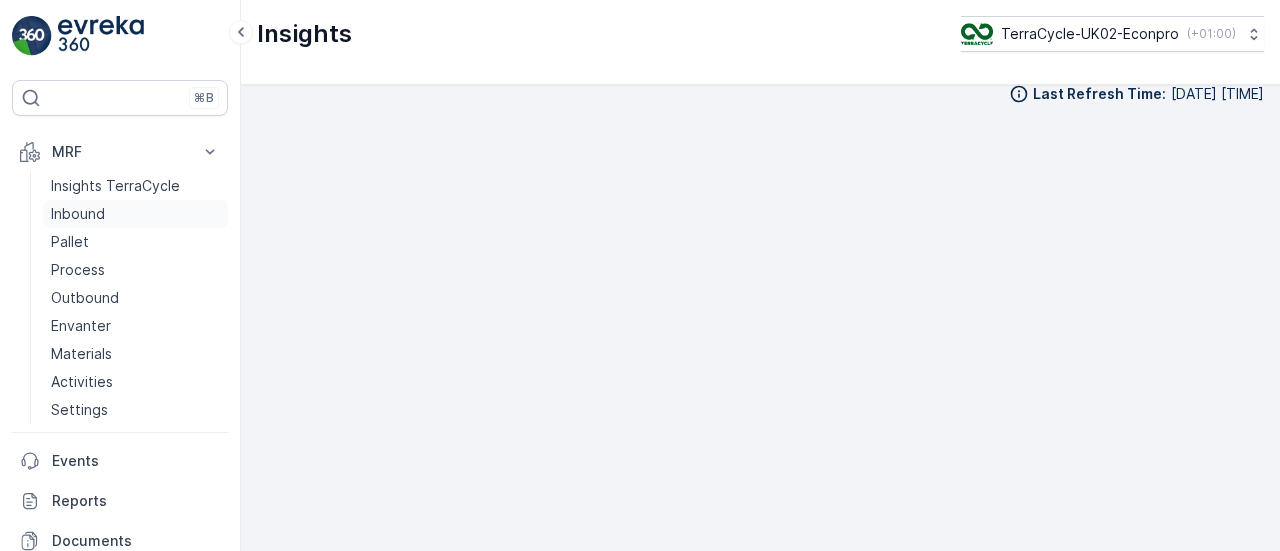 click on "Inbound" at bounding box center (78, 214) 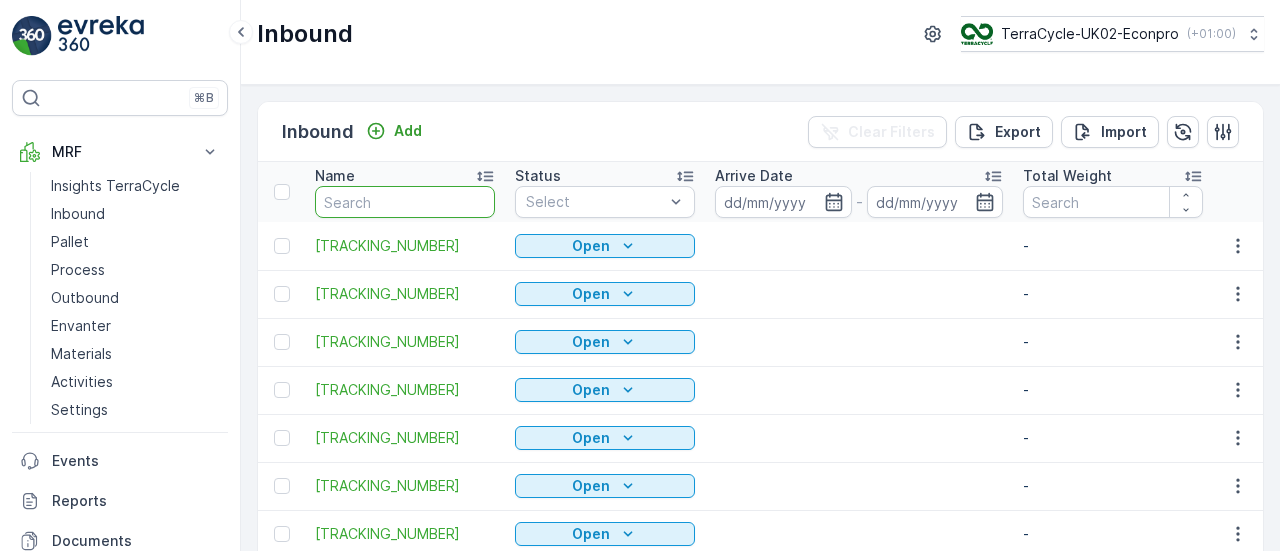 click at bounding box center [405, 202] 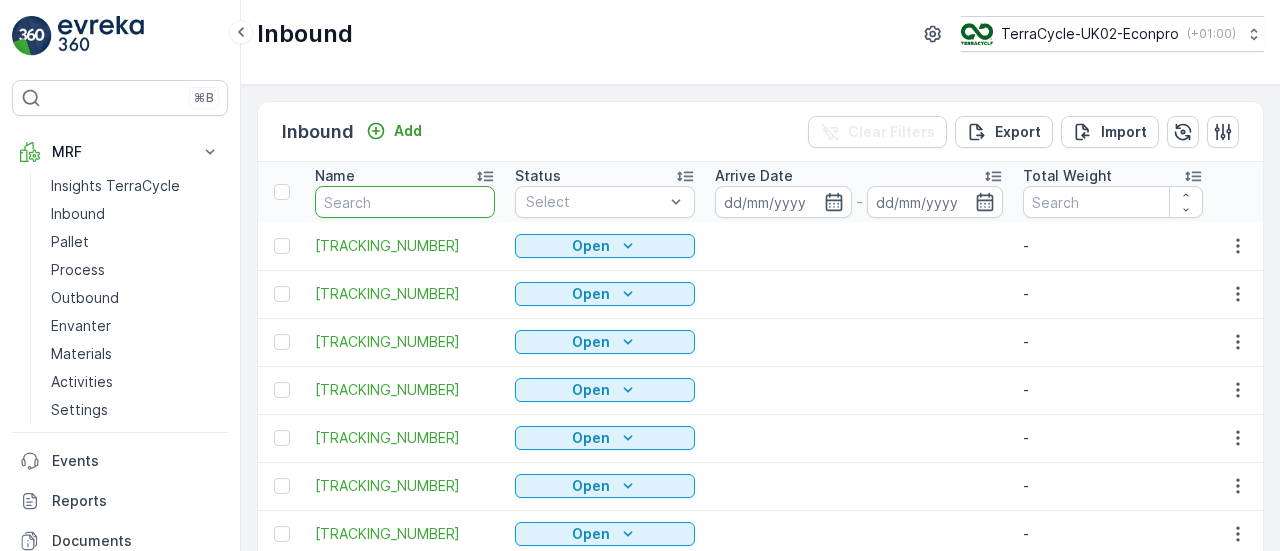 paste on "[TRACKING_NUMBER]" 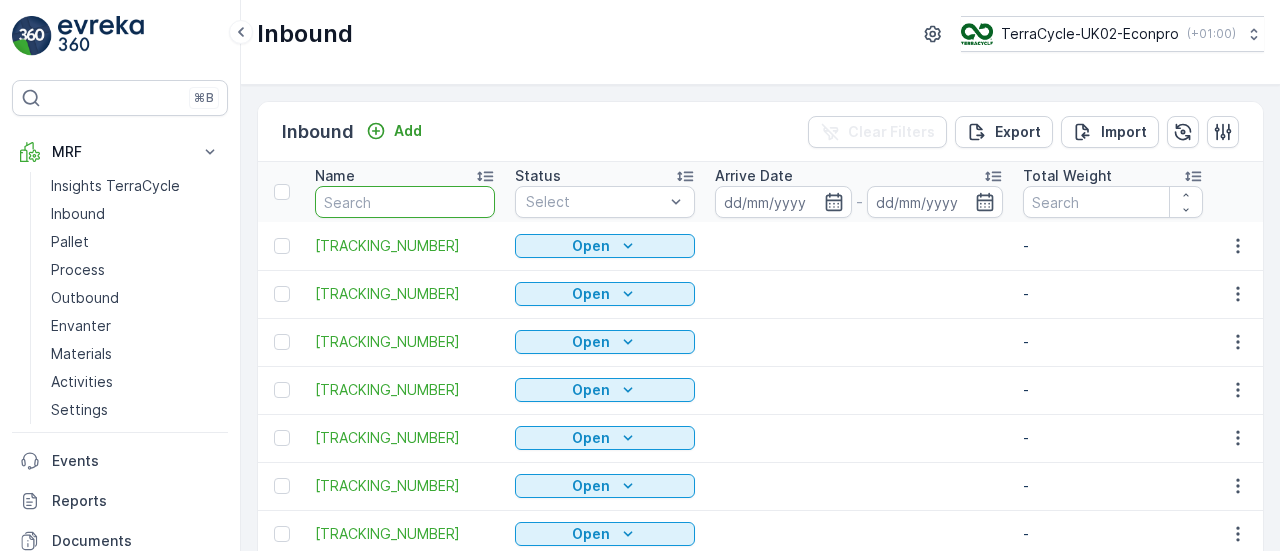 type on "[TRACKING_NUMBER]" 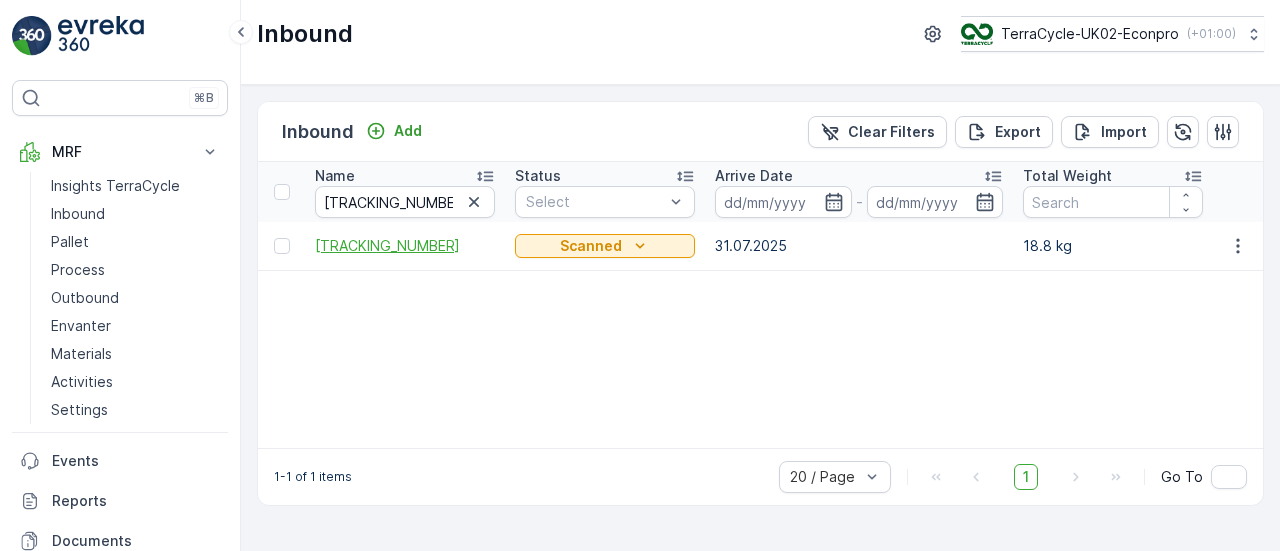 click on "[TRACKING_NUMBER]" at bounding box center (405, 246) 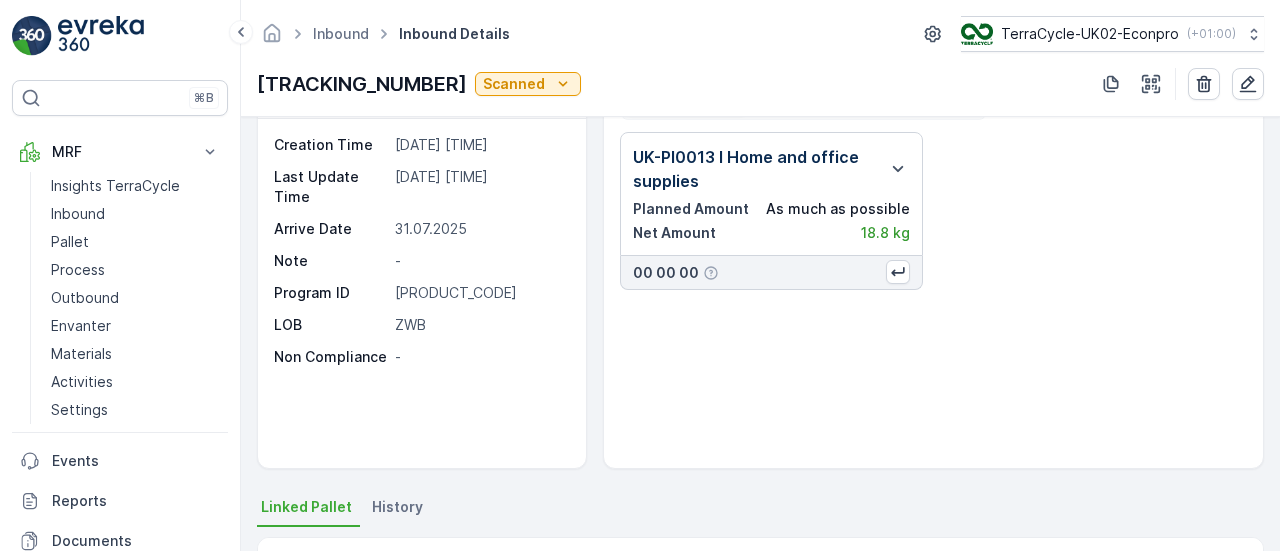 scroll, scrollTop: 64, scrollLeft: 0, axis: vertical 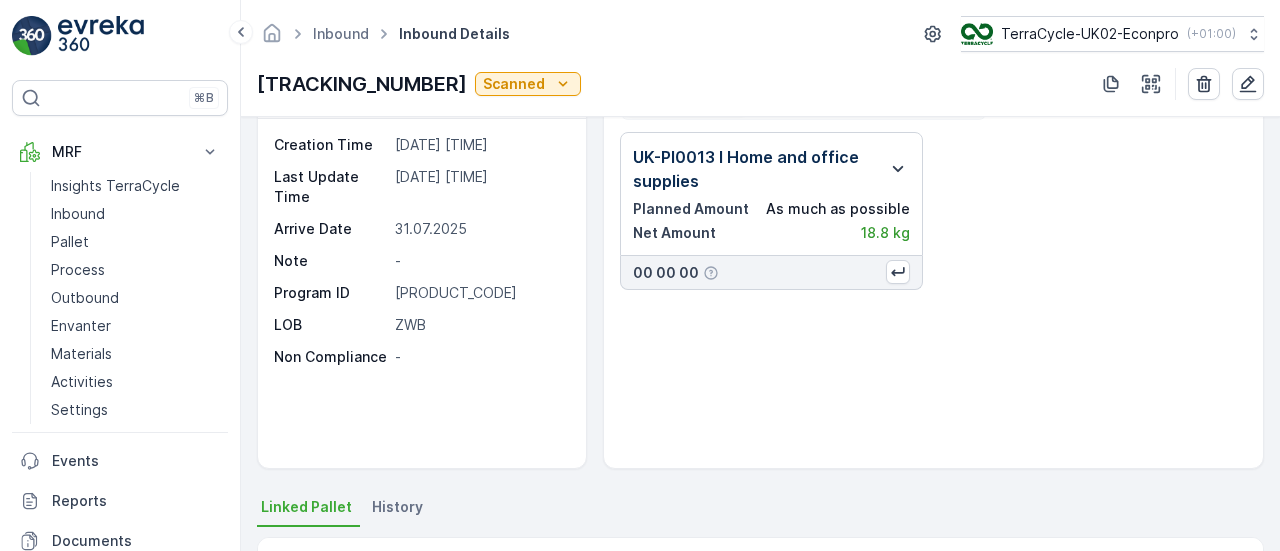 click 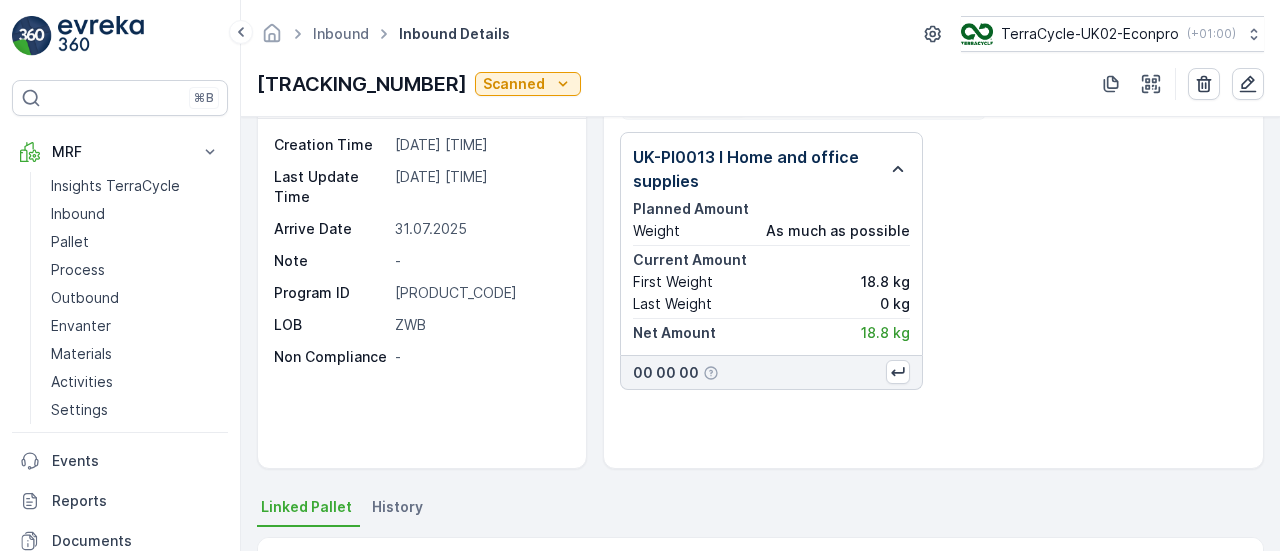 click 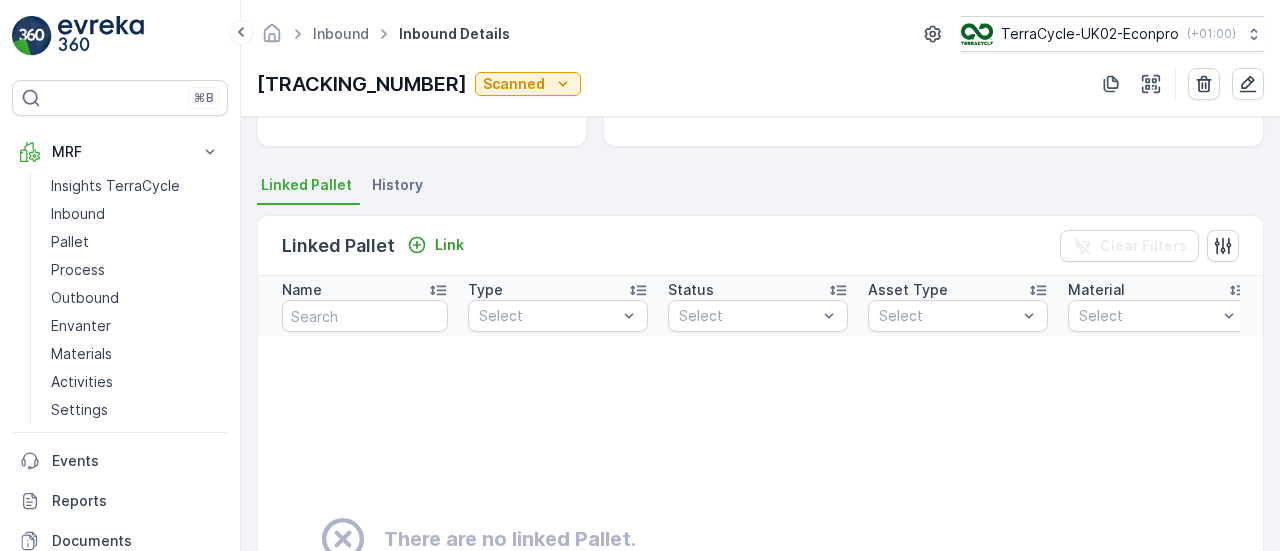 scroll, scrollTop: 0, scrollLeft: 0, axis: both 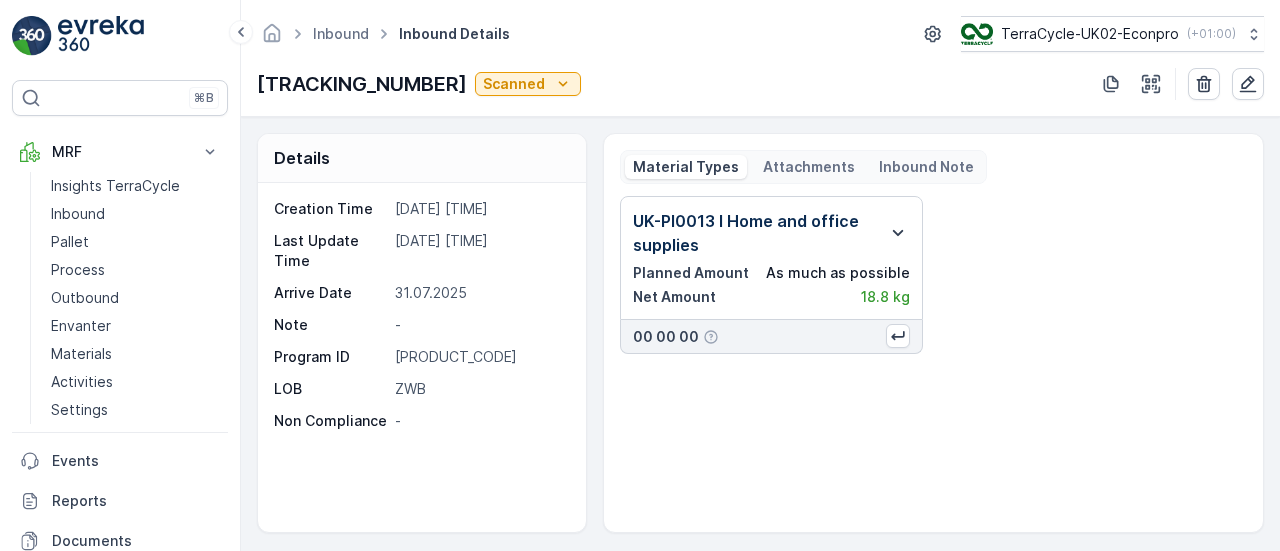 click on "[TRACKING_NUMBER]" at bounding box center [362, 84] 